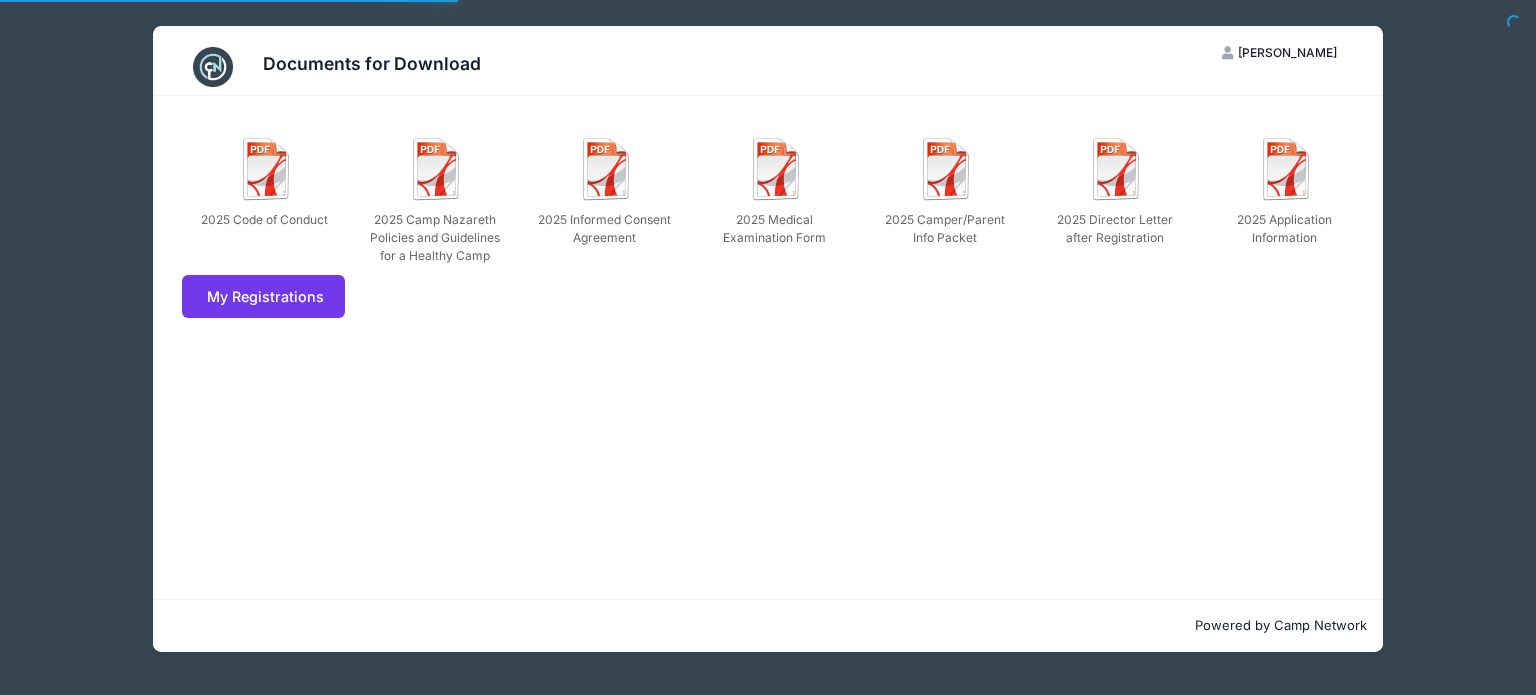 scroll, scrollTop: 0, scrollLeft: 0, axis: both 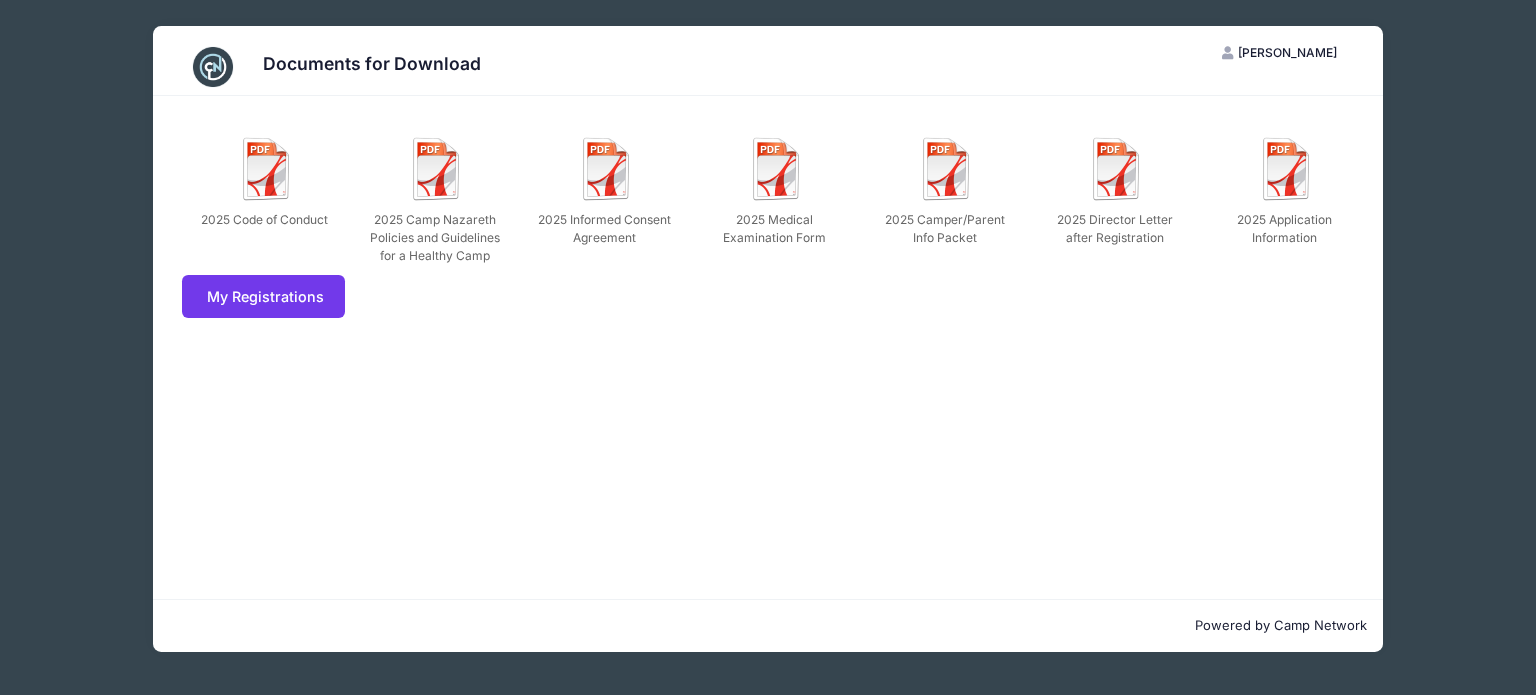 click on "2025 Code of Conduct
2025 Camp Nazareth Policies and Guidelines for a Healthy Camp
2025 Informed Consent Agreement
2025 Medical Examination Form
2025 Camper/Parent Info Packet
2025 Director Letter after Registration
2025 Application Information
My Registrations" at bounding box center [768, 347] 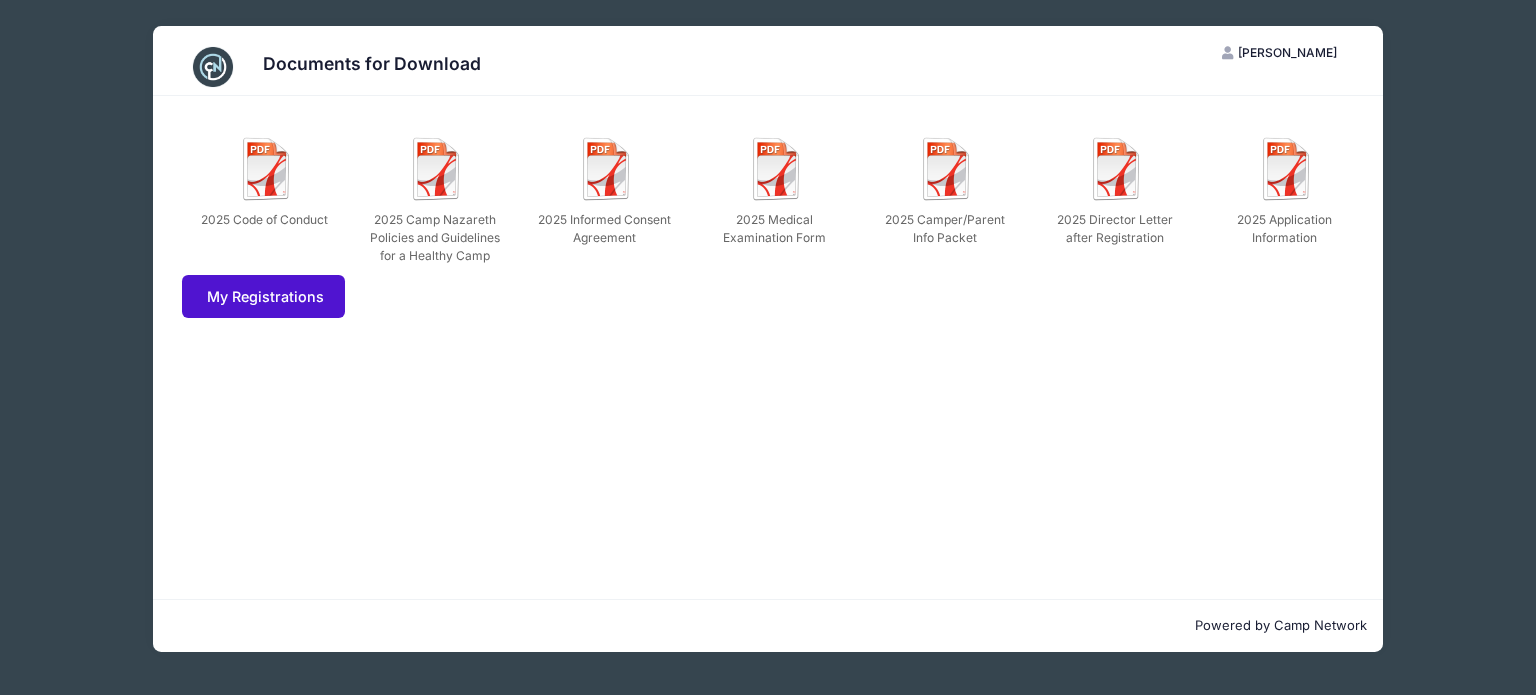 click on "My Registrations" at bounding box center [263, 296] 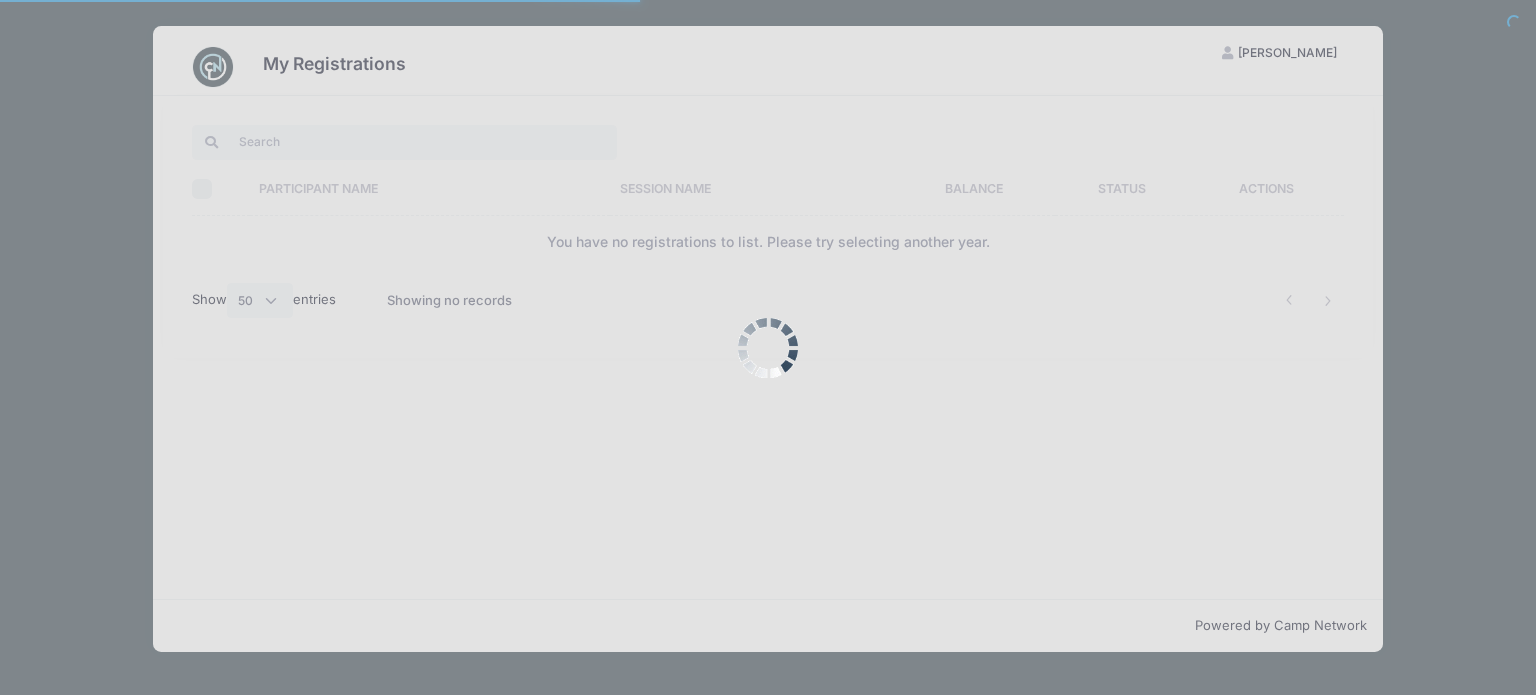 select on "50" 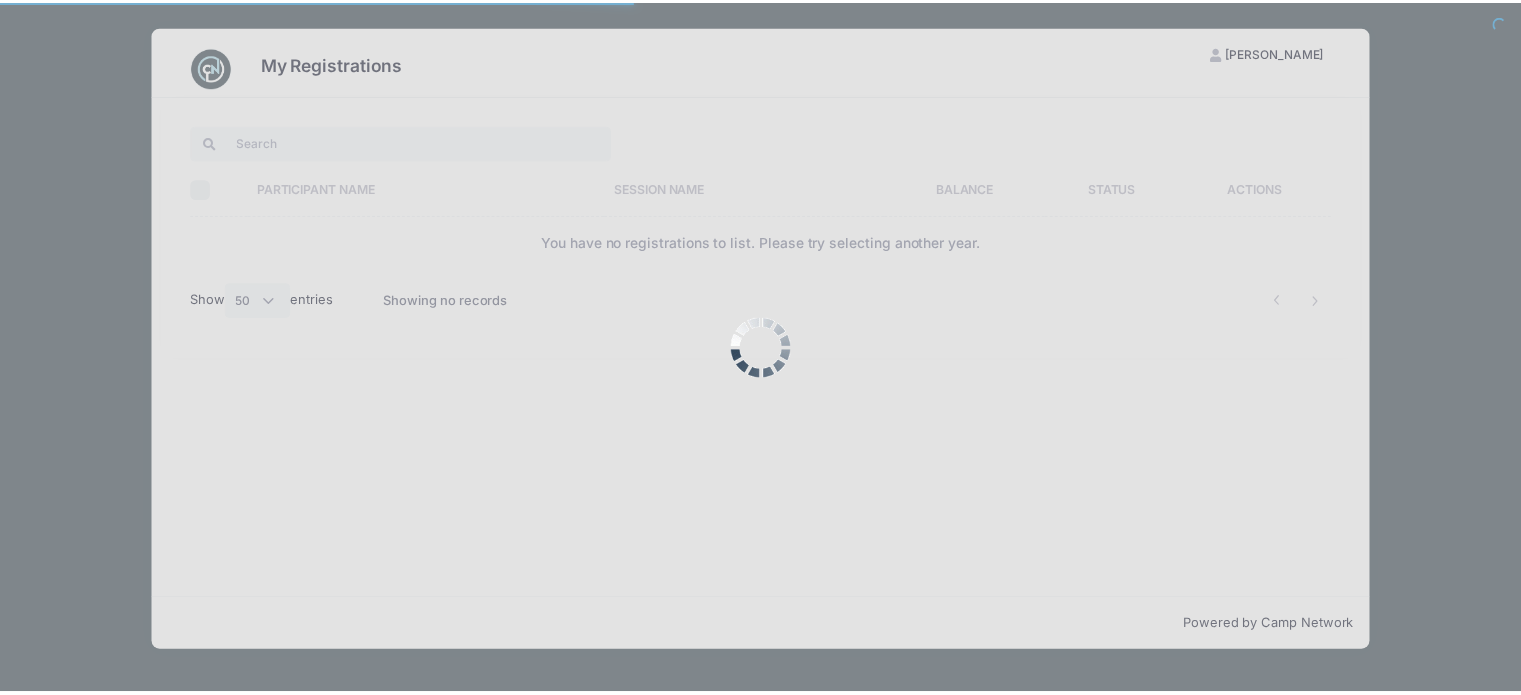 scroll, scrollTop: 0, scrollLeft: 0, axis: both 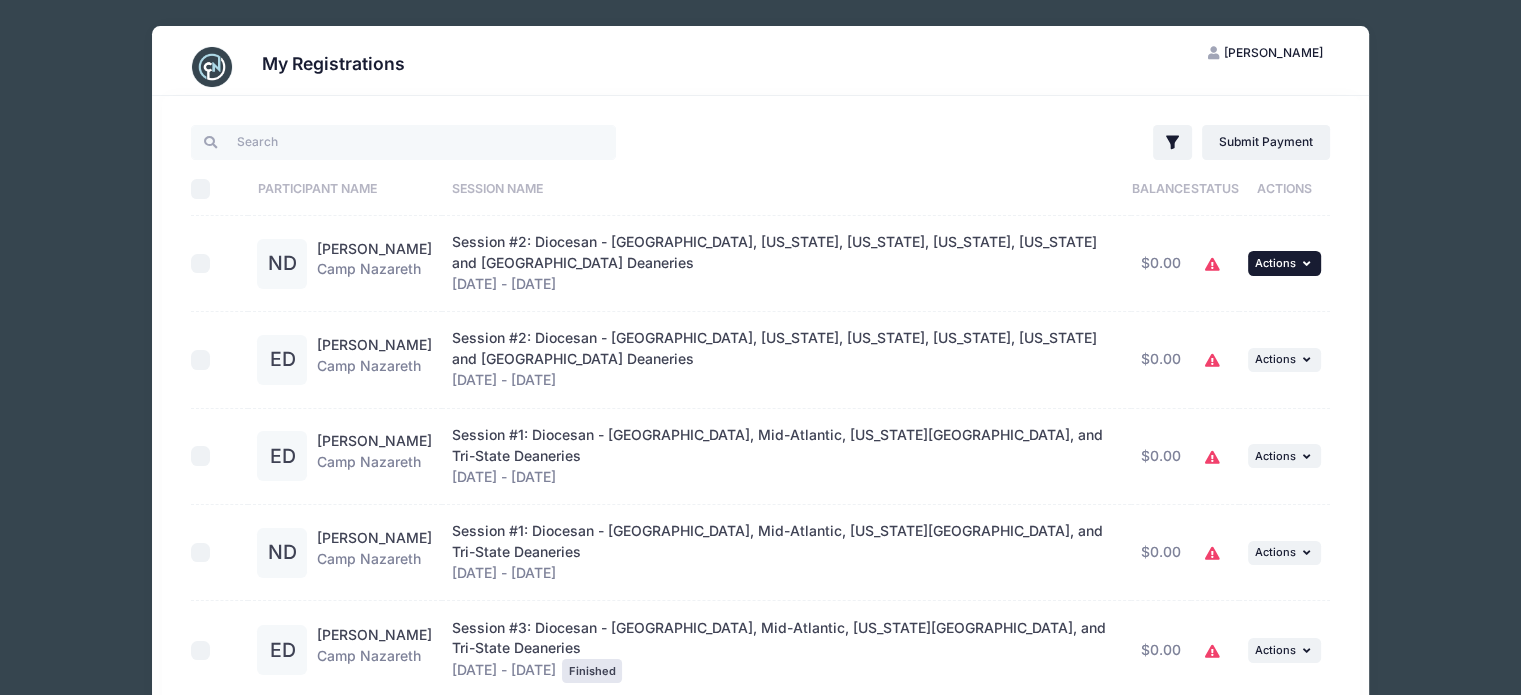 click on "Actions" at bounding box center [1275, 263] 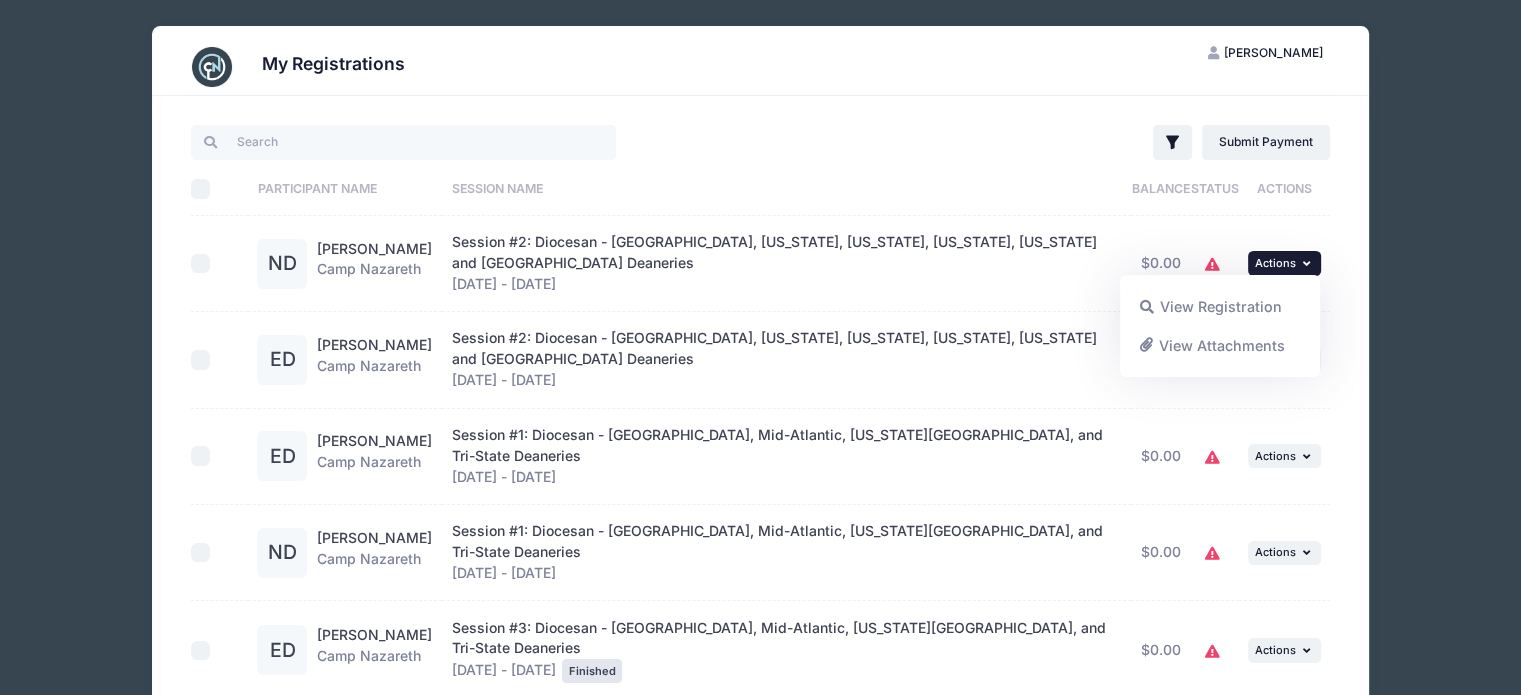 click on "View Attachments" at bounding box center [1220, 345] 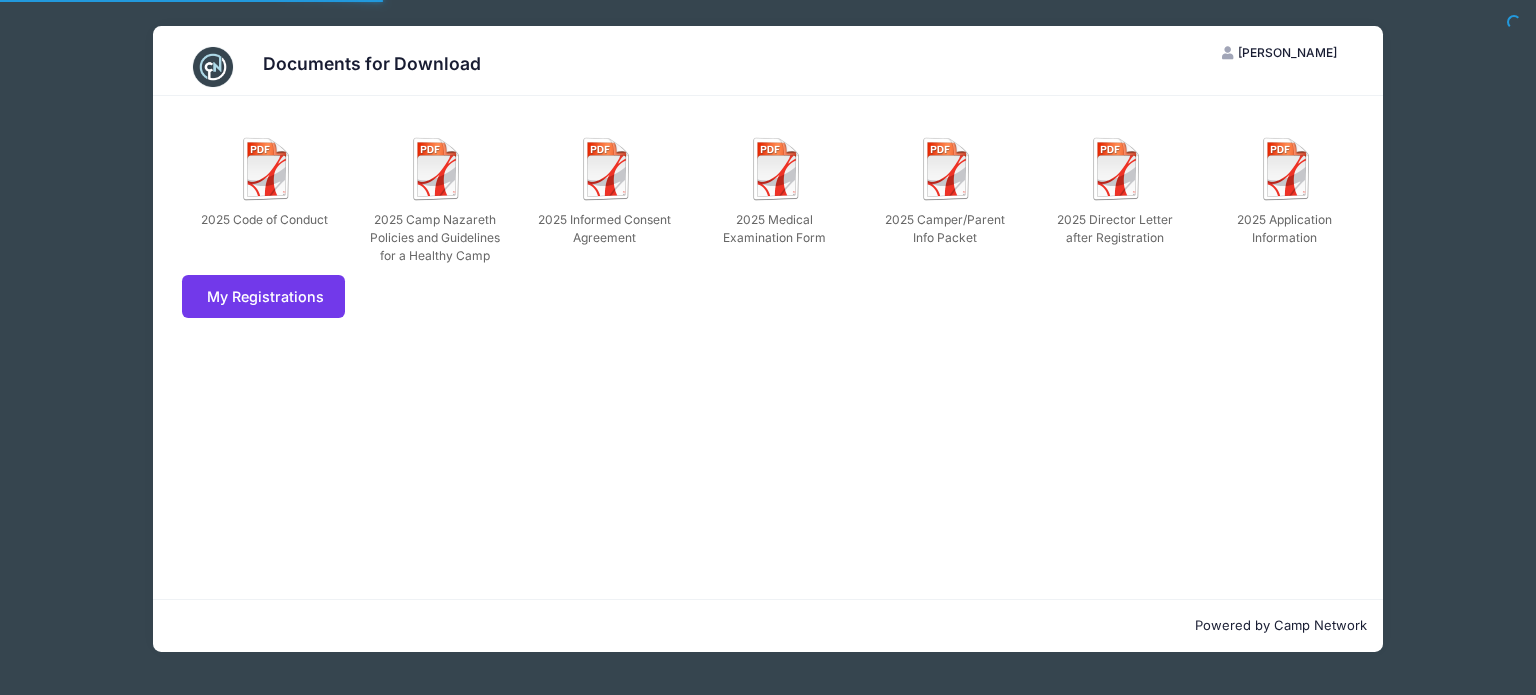 scroll, scrollTop: 0, scrollLeft: 0, axis: both 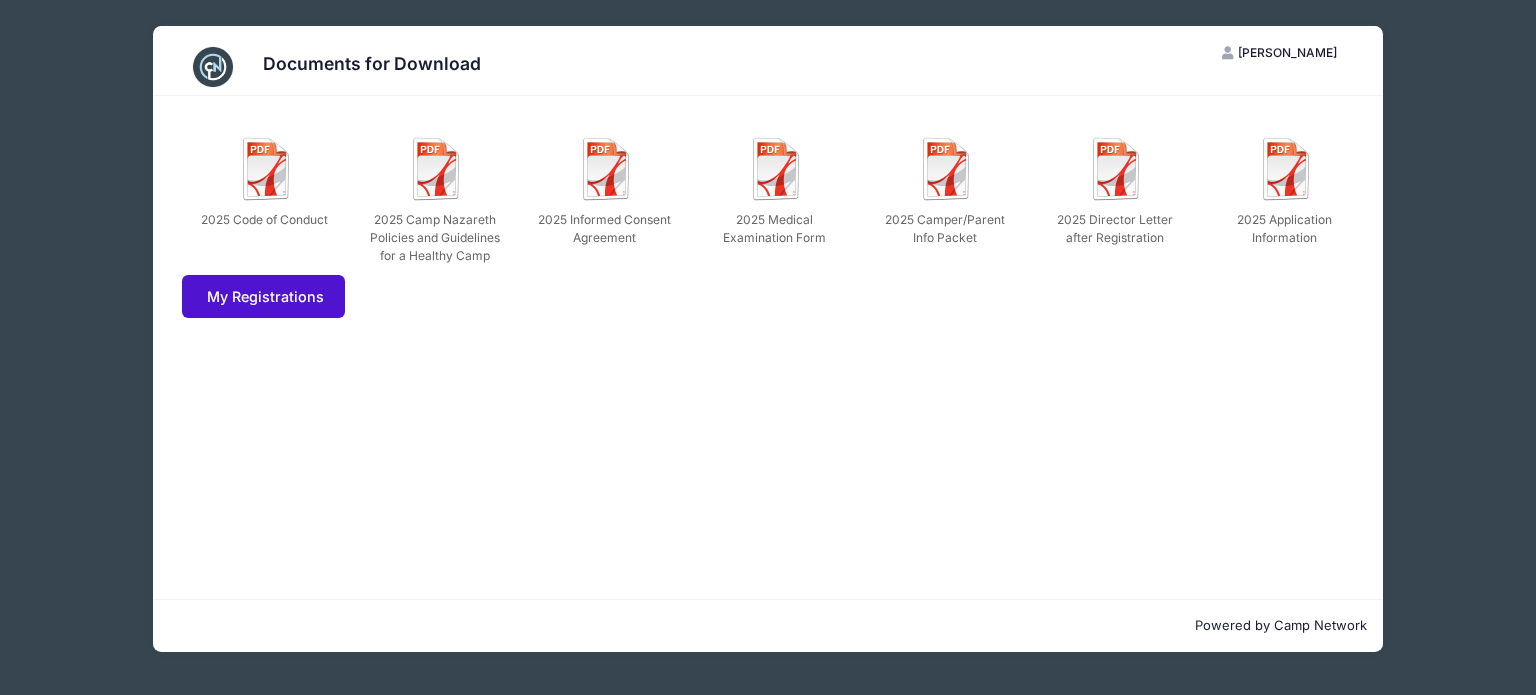 click on "My Registrations" at bounding box center [263, 296] 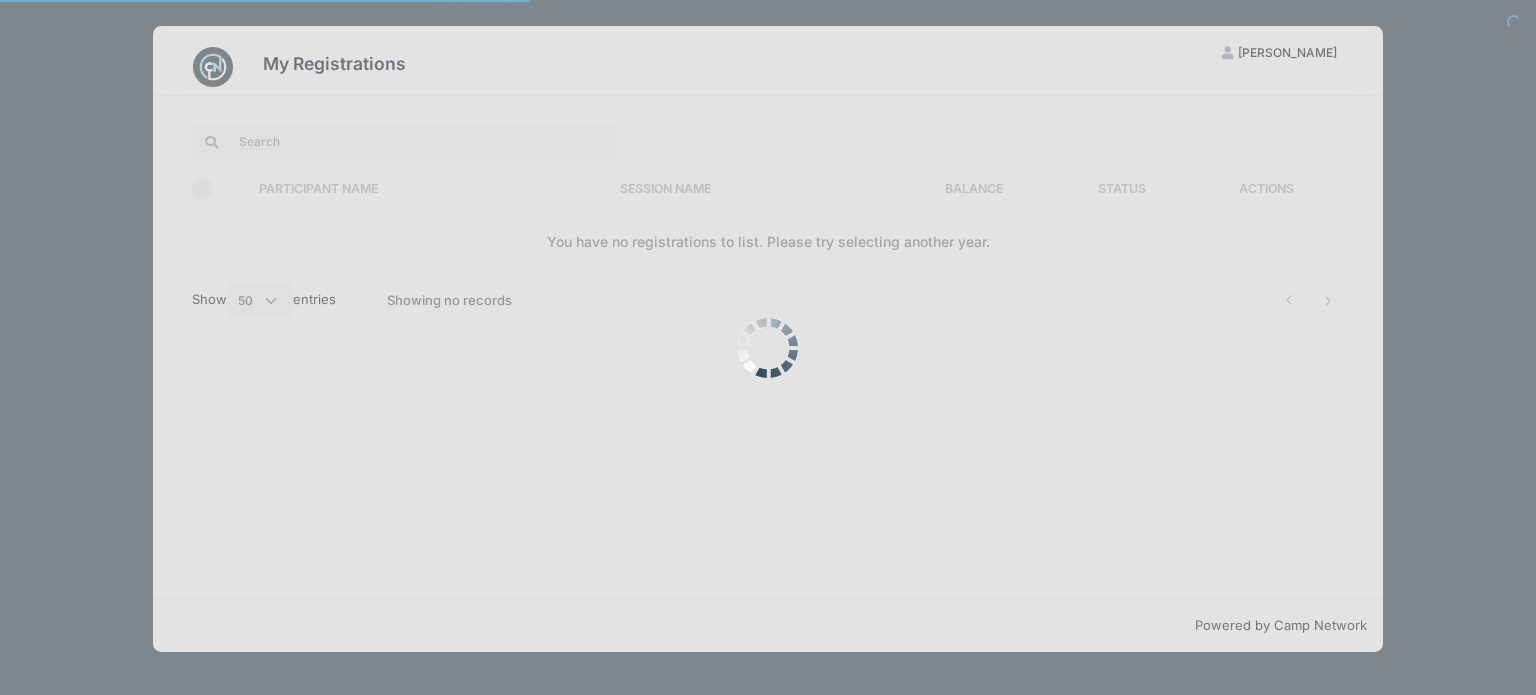 select on "50" 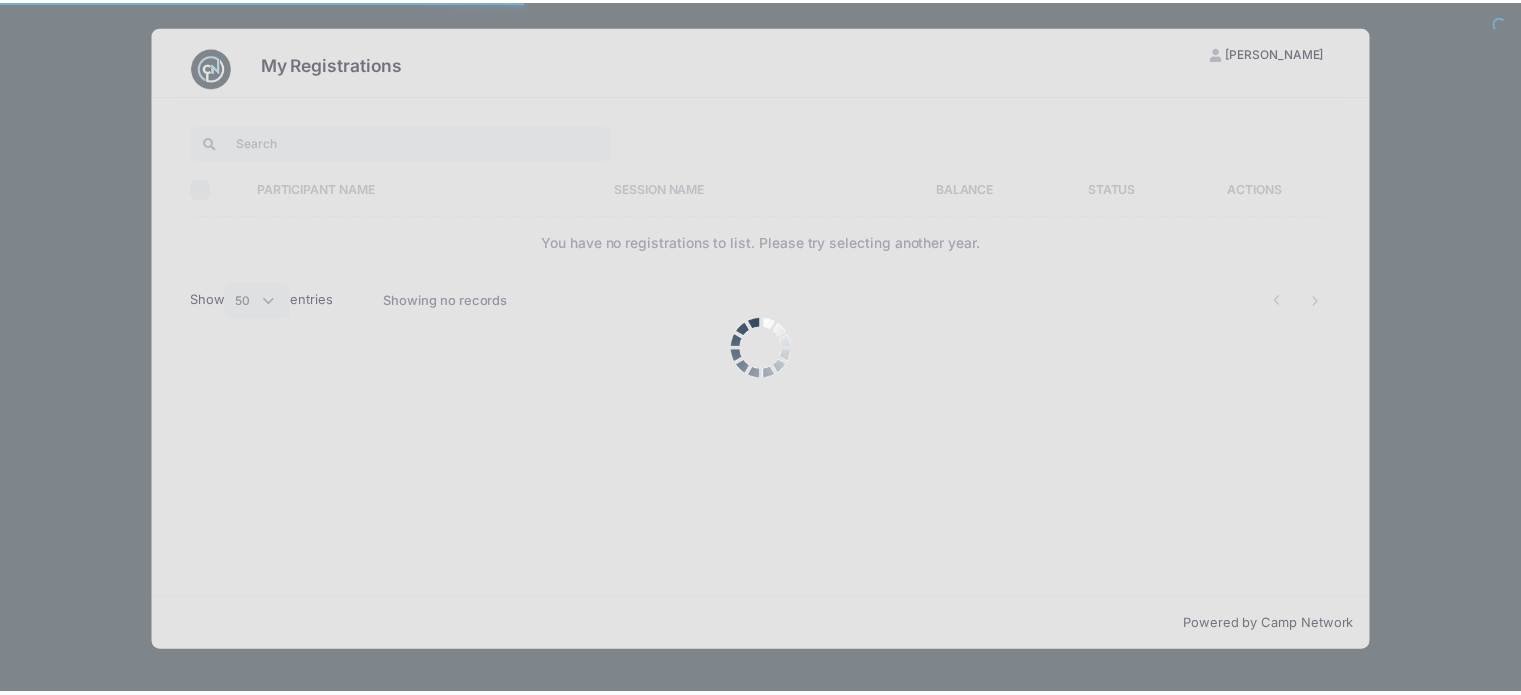 scroll, scrollTop: 0, scrollLeft: 0, axis: both 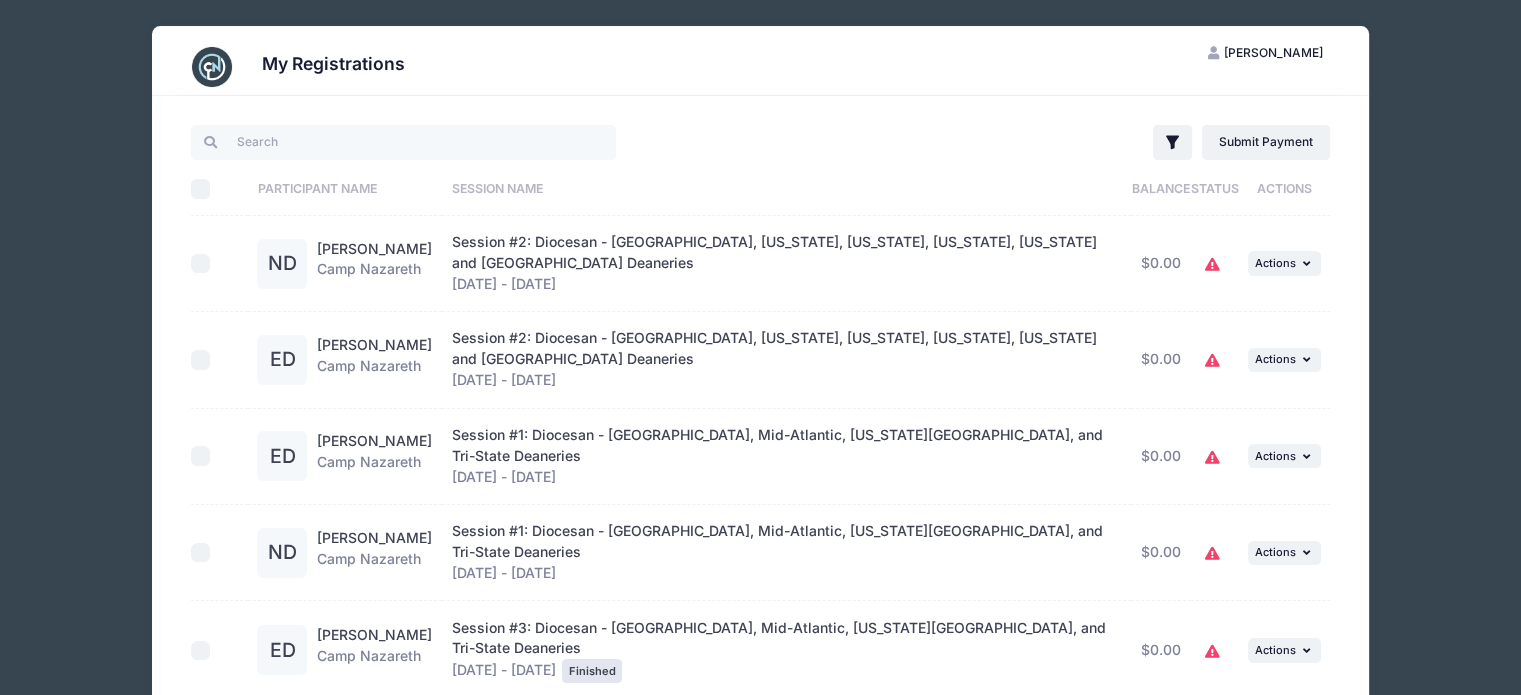 click 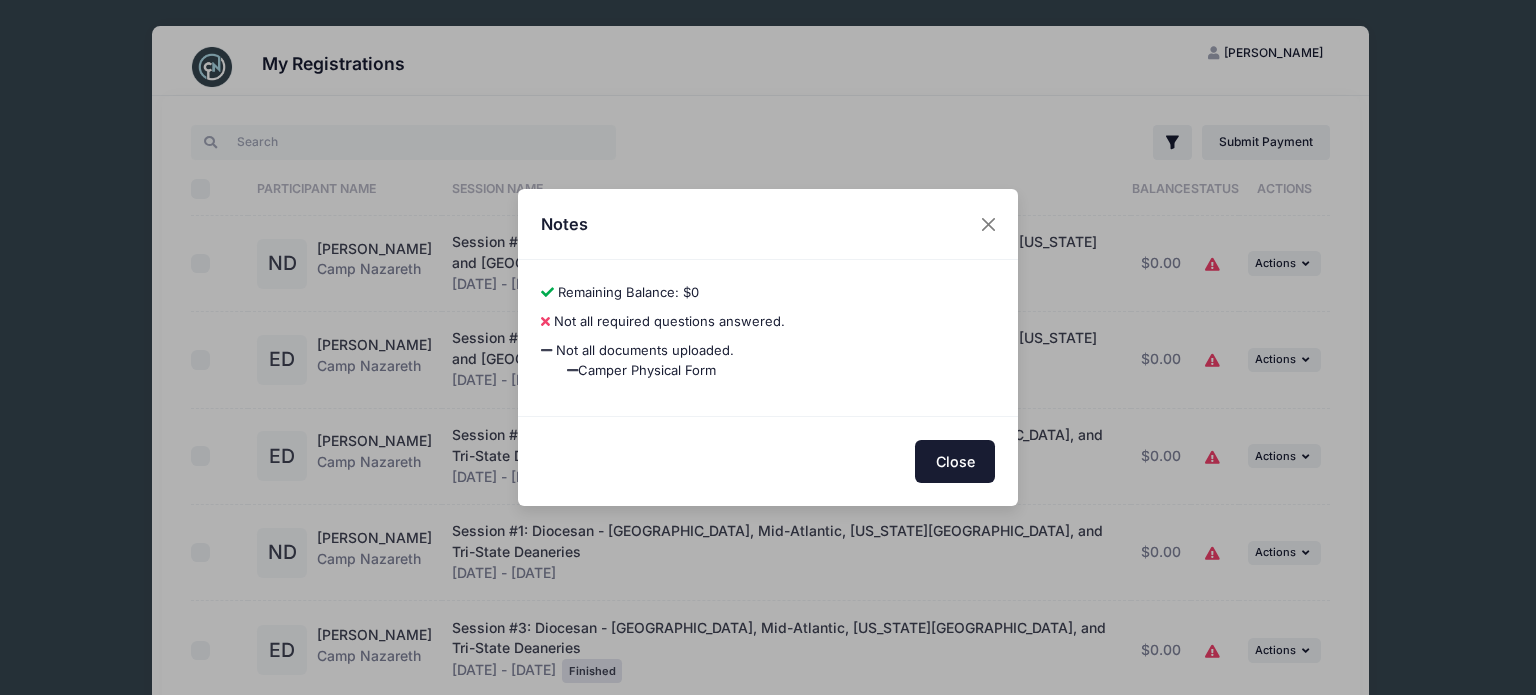 click on "Close" at bounding box center [955, 461] 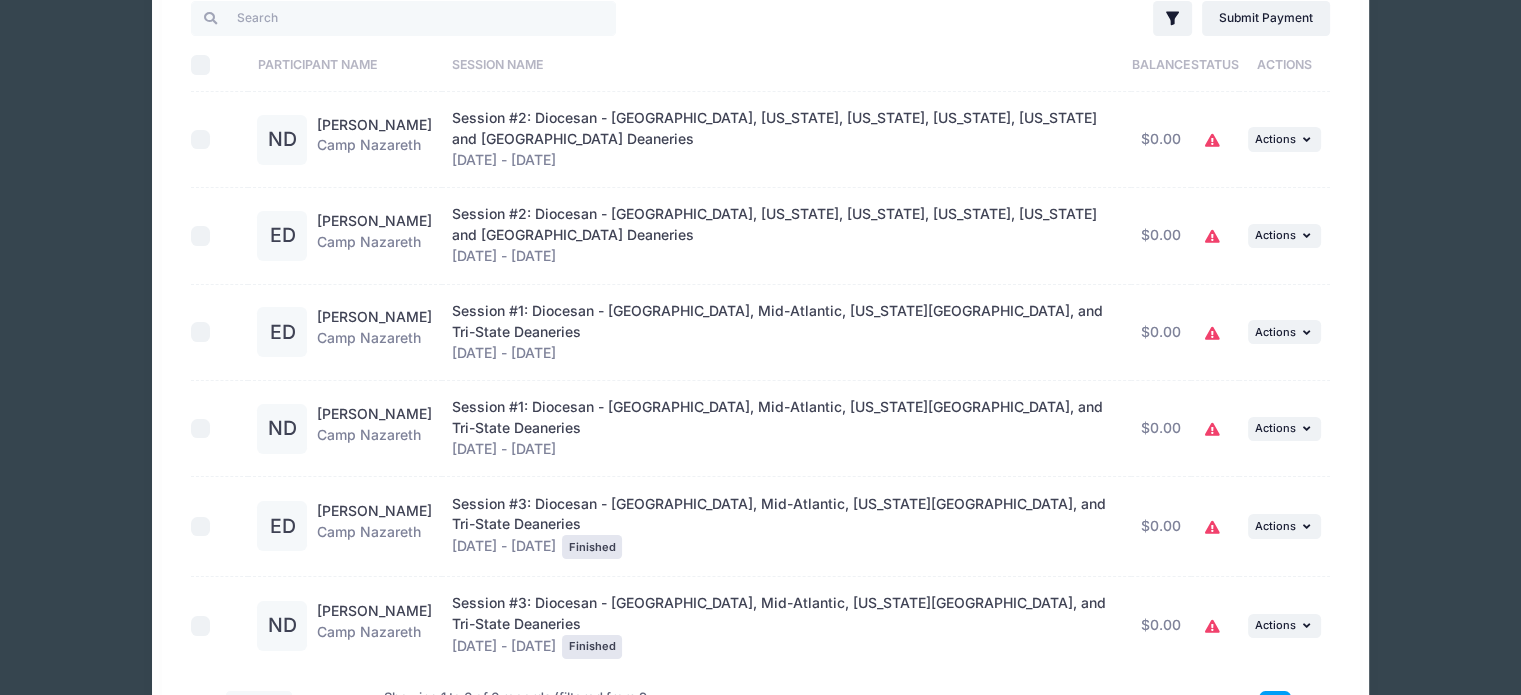 scroll, scrollTop: 0, scrollLeft: 0, axis: both 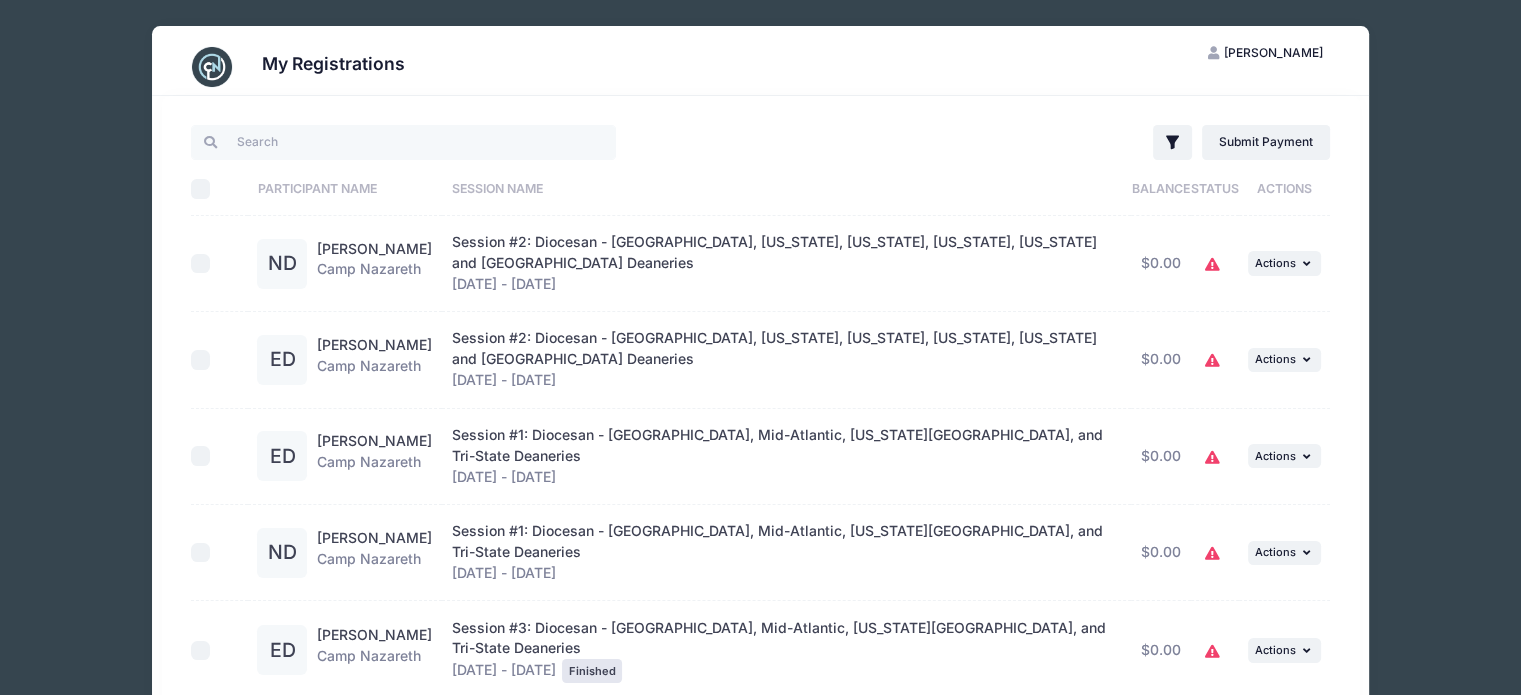 click on "Filter
Filter Options
Show:
Current Registrations
Past Registratations
Pending Registrations
Actions      Submit Payment
Upload Required Documents
Pending Documents
eSignatures Submit Payment
Balance" at bounding box center (760, 493) 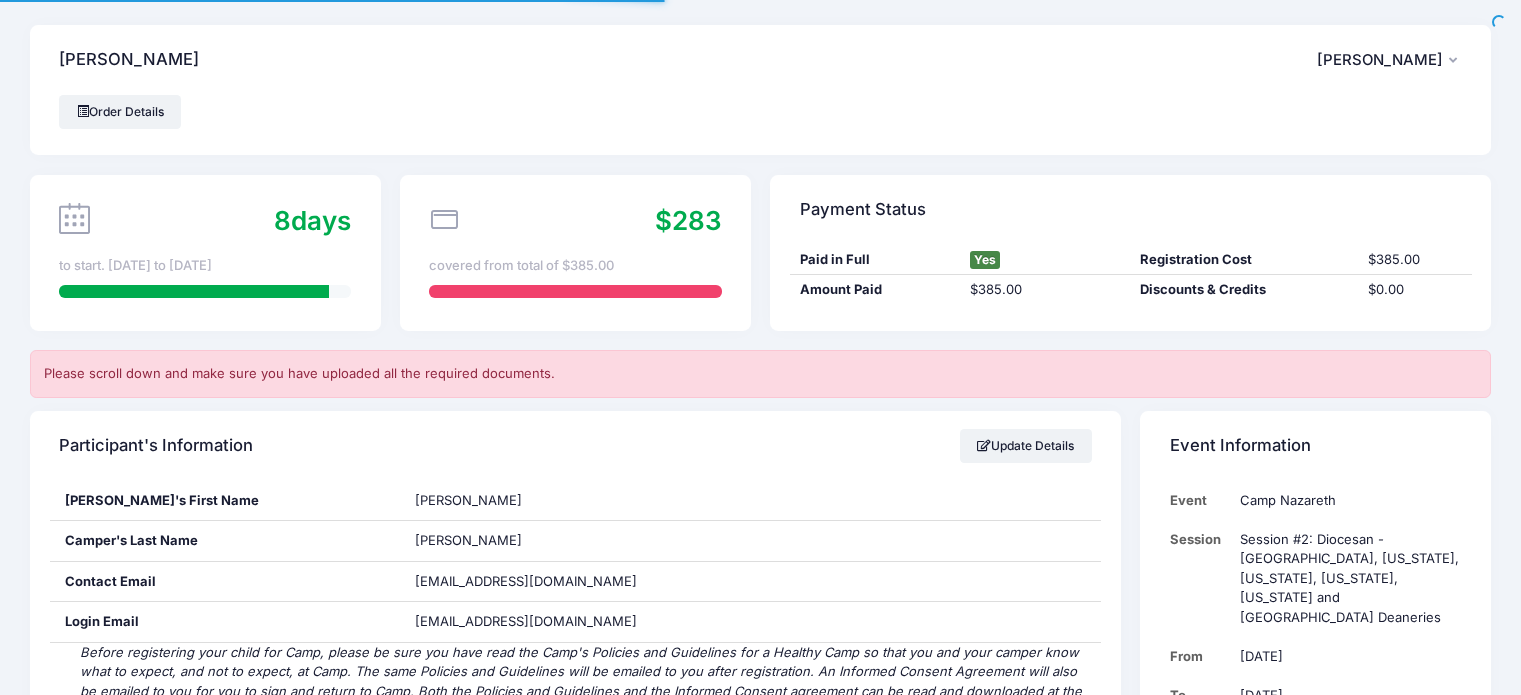 scroll, scrollTop: 0, scrollLeft: 0, axis: both 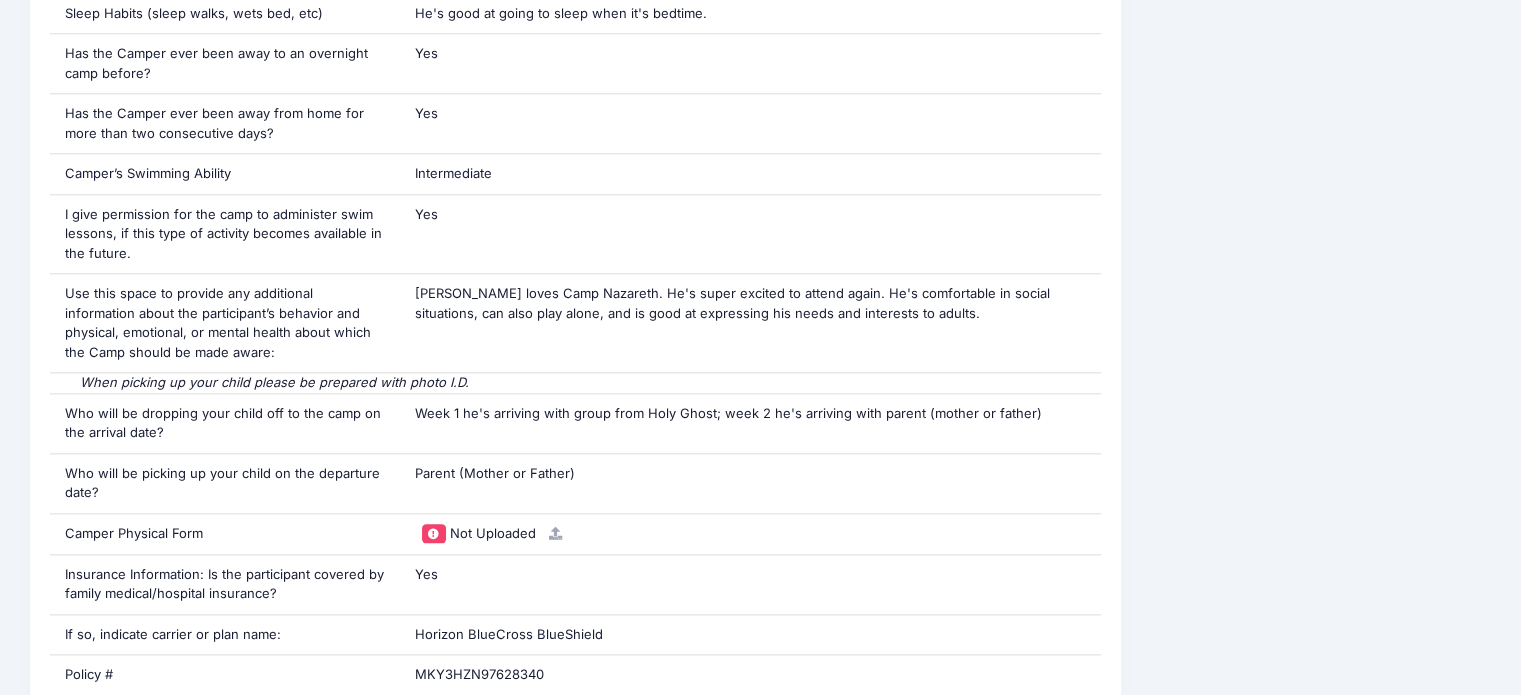 click on "Not Uploaded" at bounding box center (493, 533) 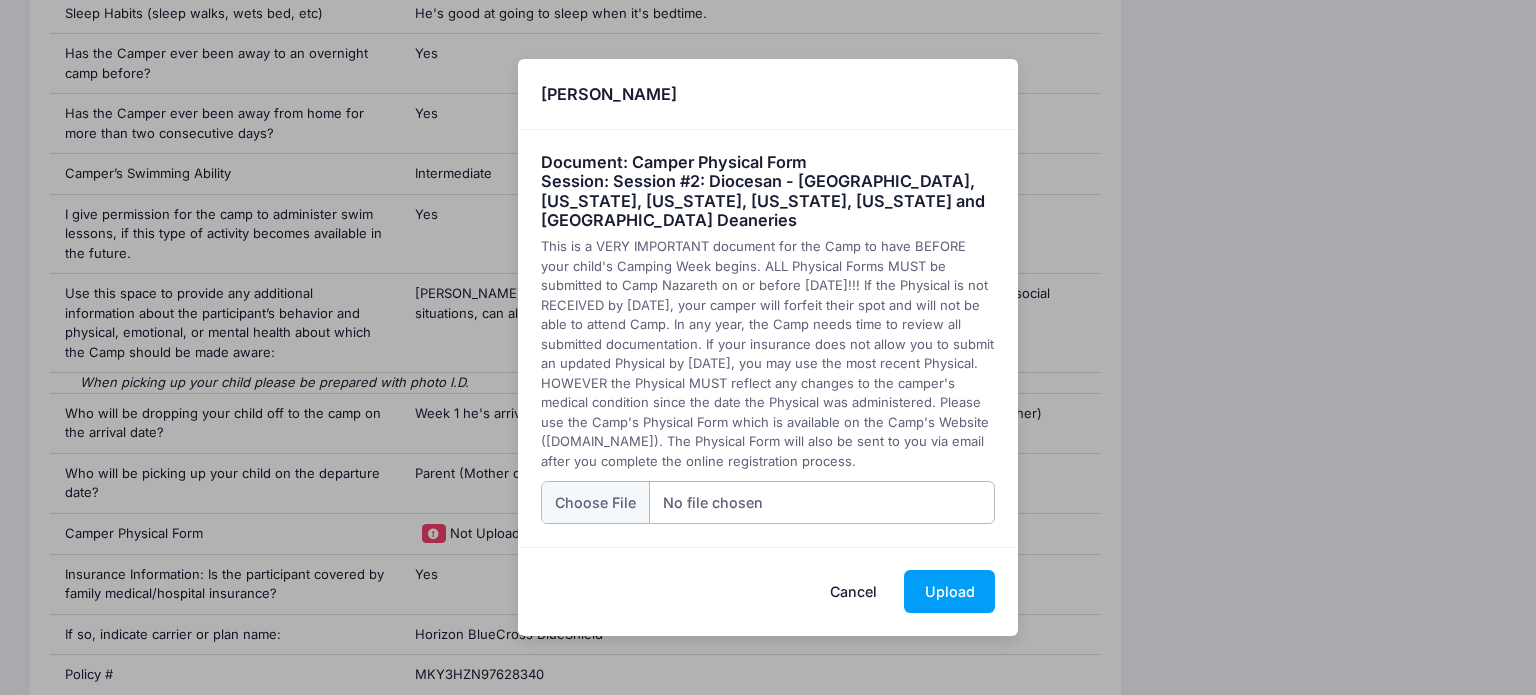 click at bounding box center [768, 502] 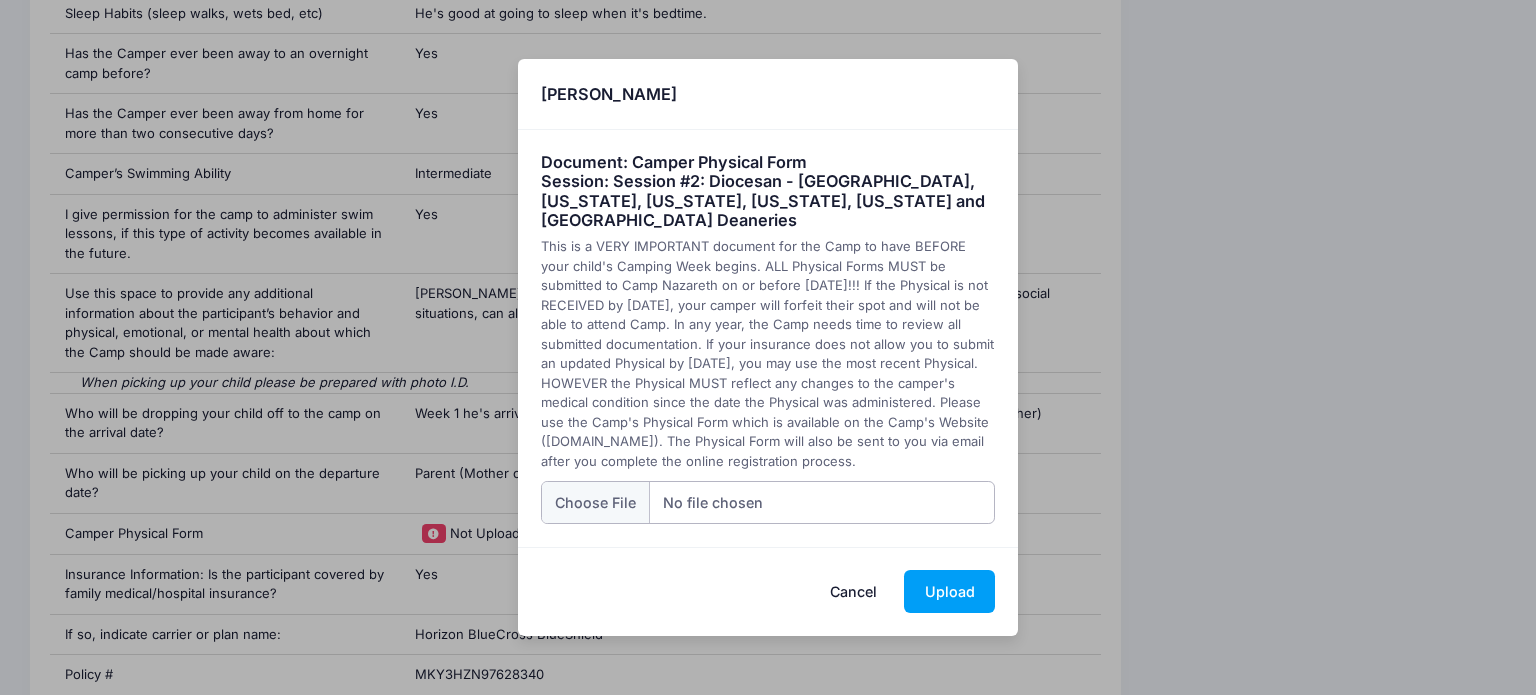 type on "C:\fakepath\Dutko Medical Forms (Nick and Emily).pdf" 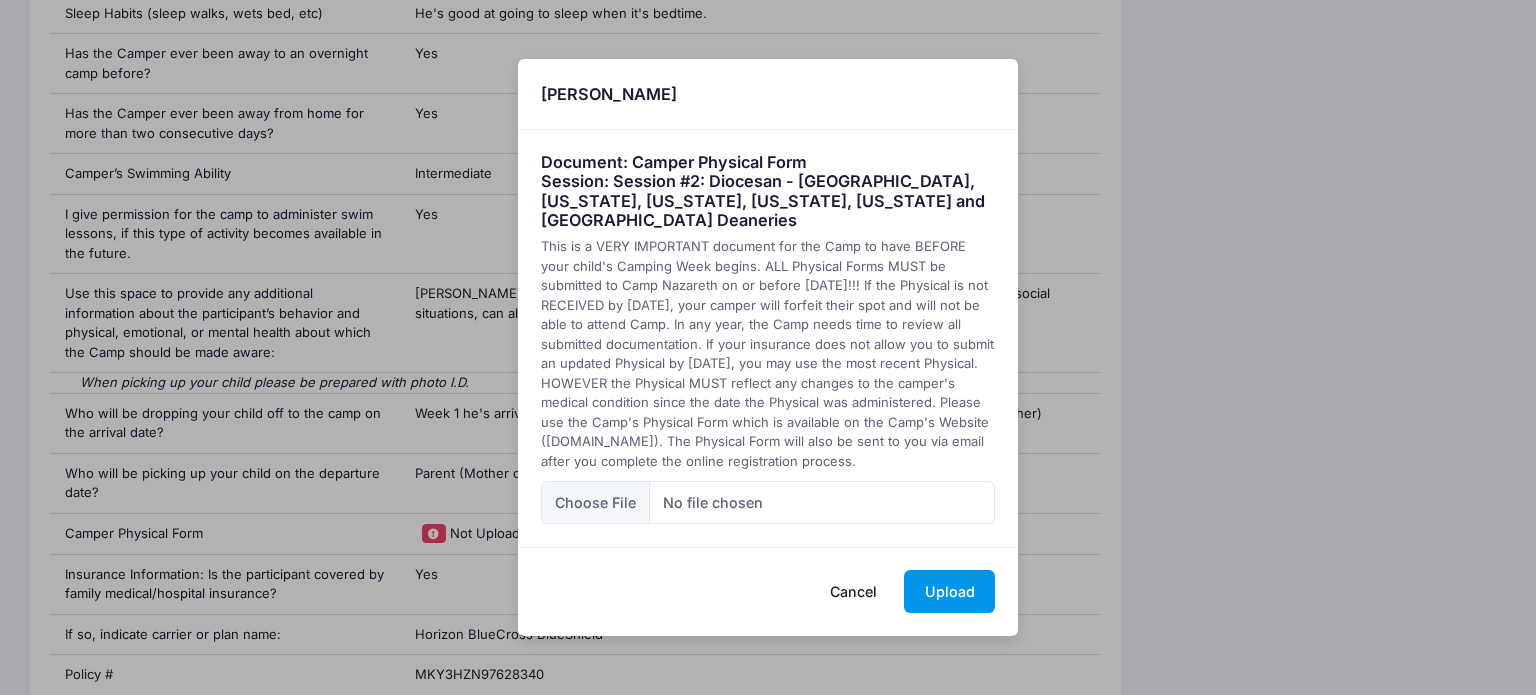 click on "Upload" at bounding box center [949, 591] 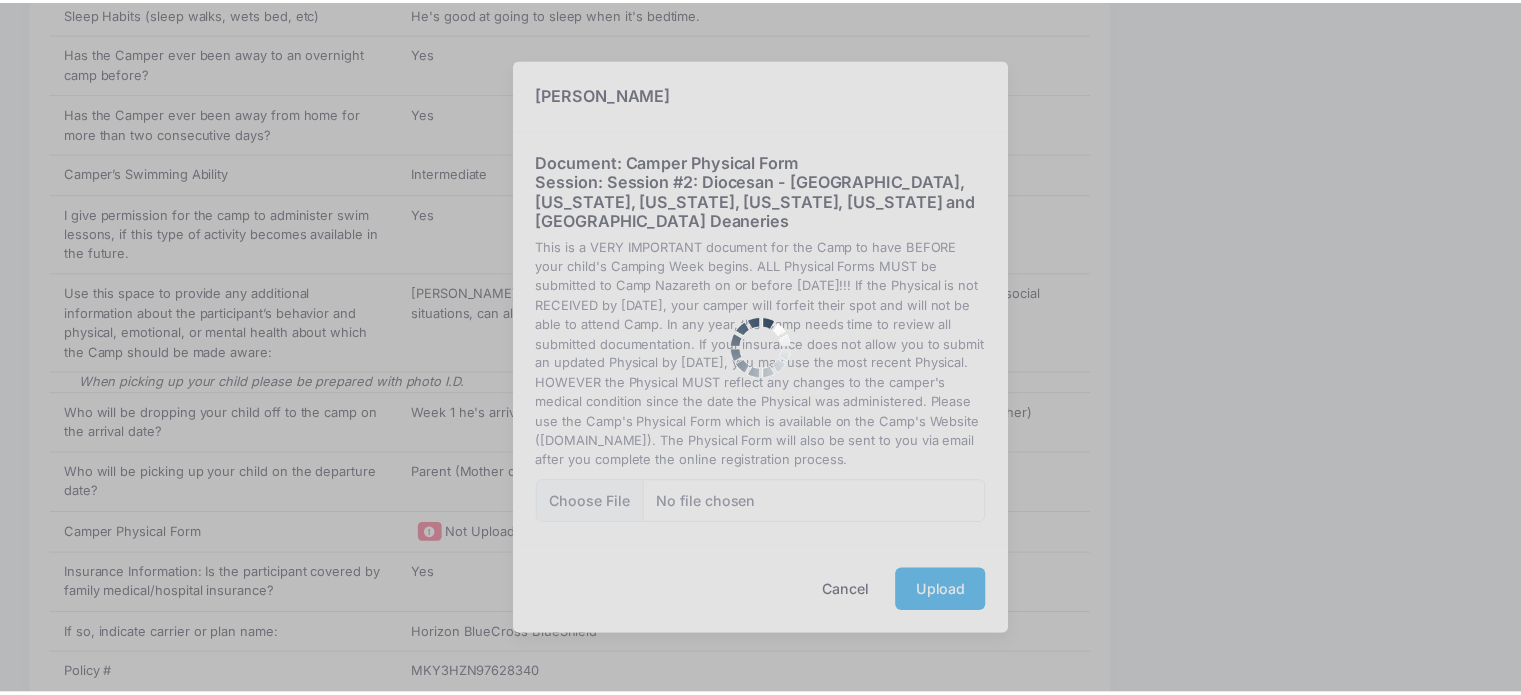 scroll, scrollTop: 0, scrollLeft: 0, axis: both 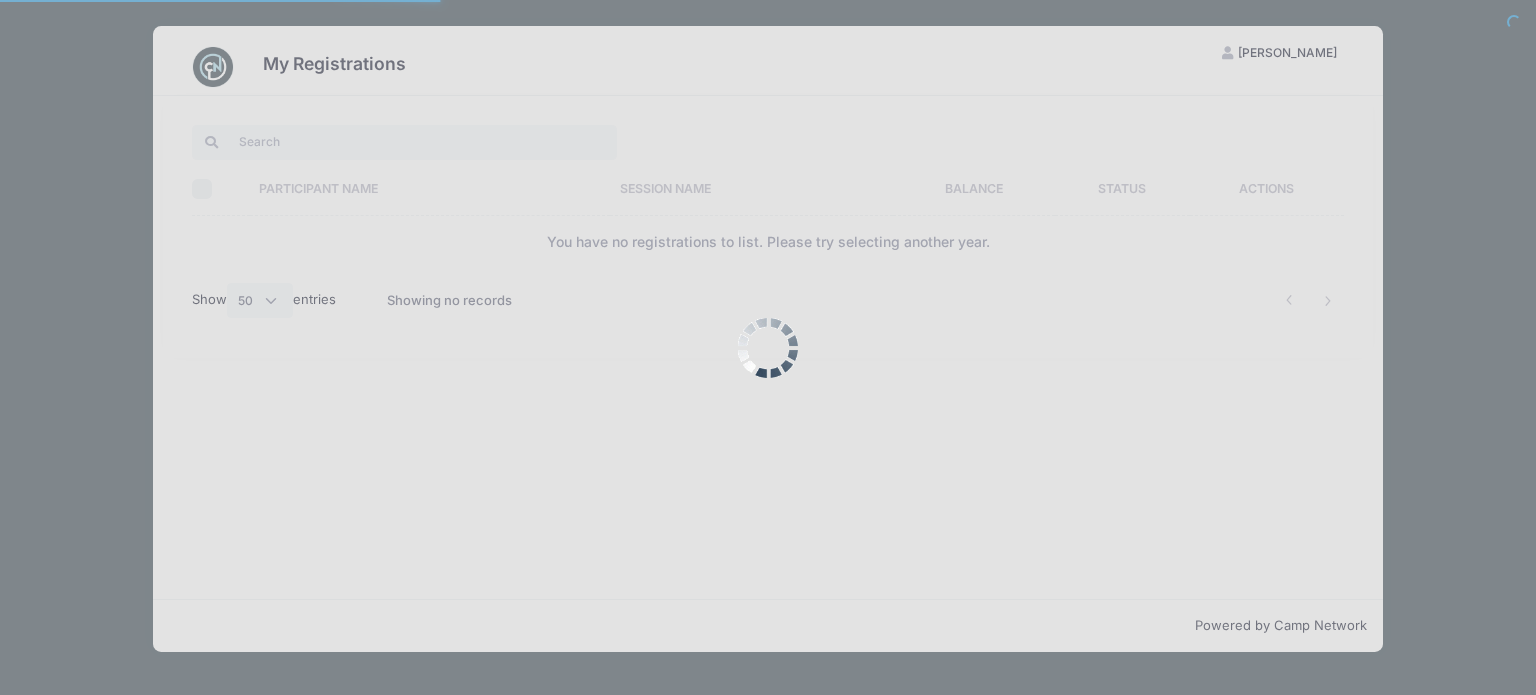 select on "50" 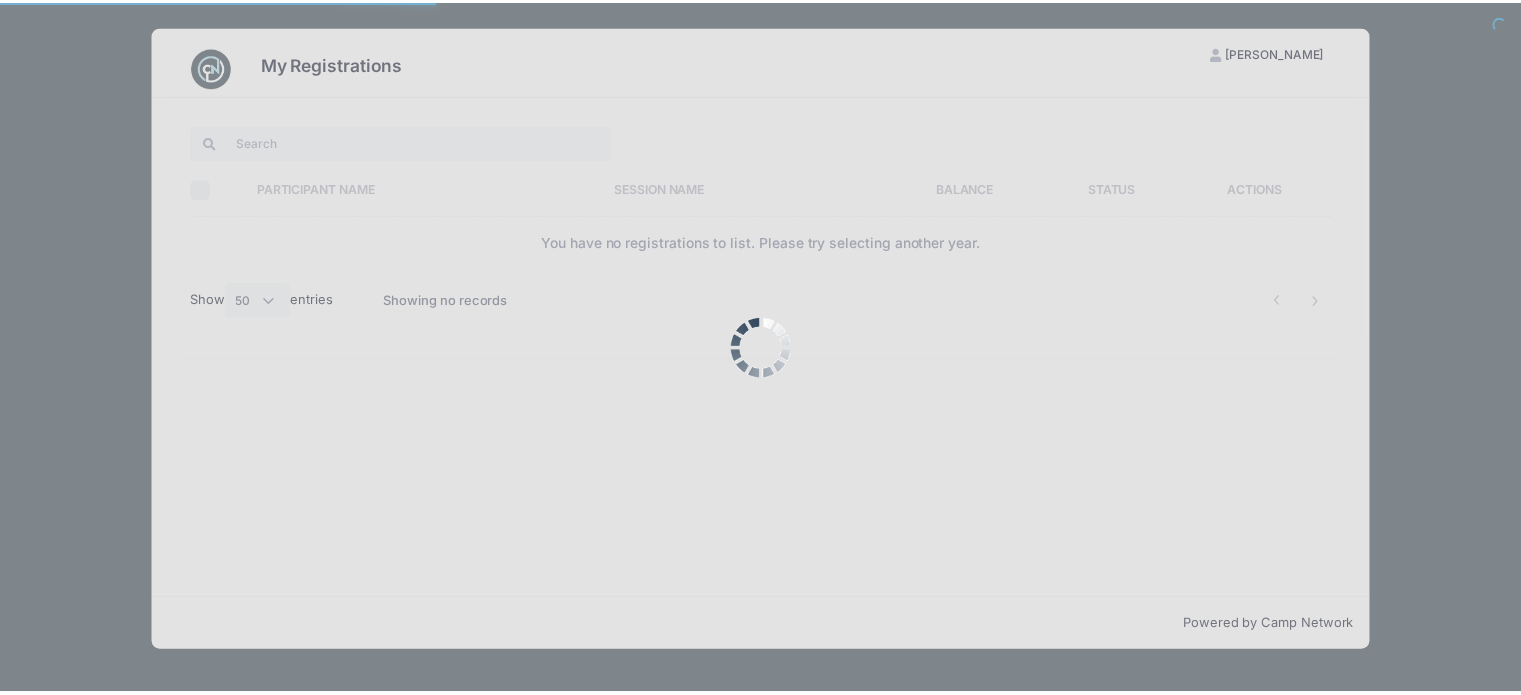 scroll, scrollTop: 0, scrollLeft: 0, axis: both 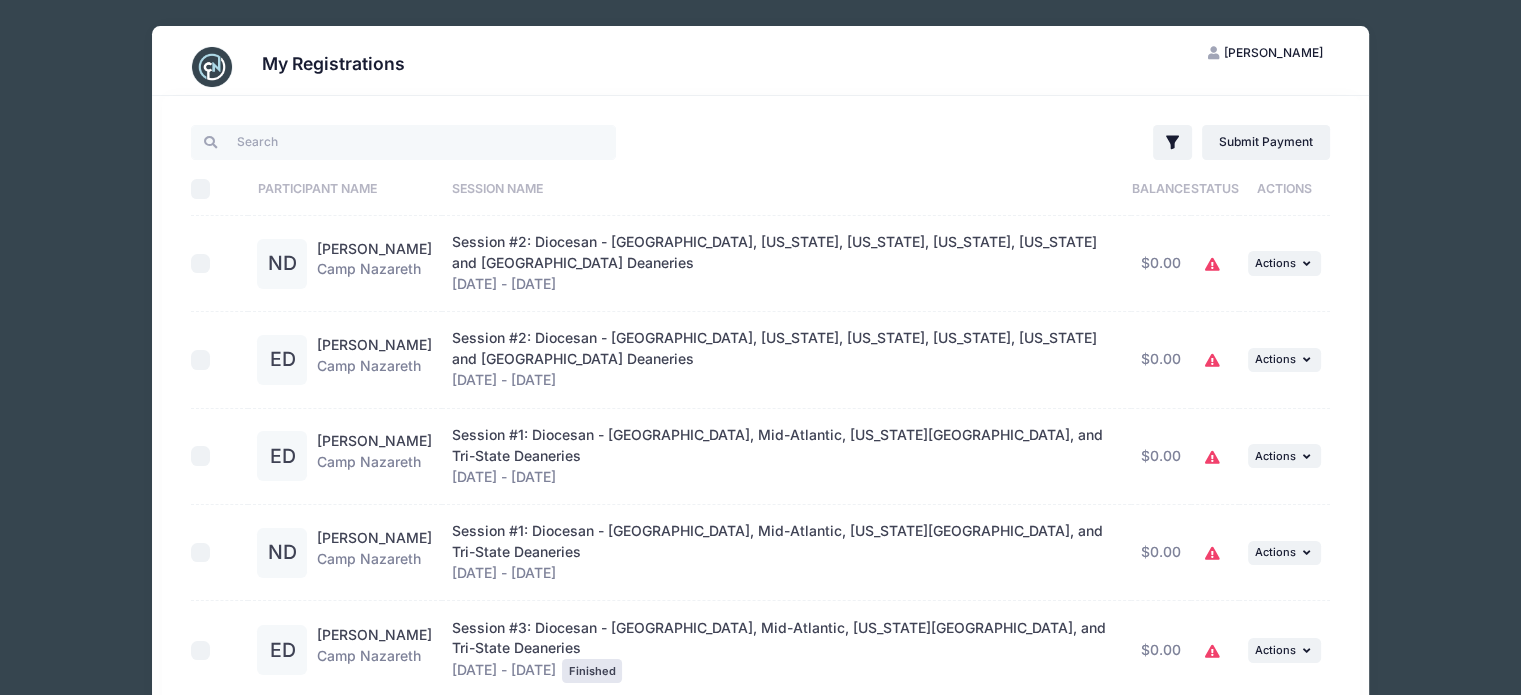 click 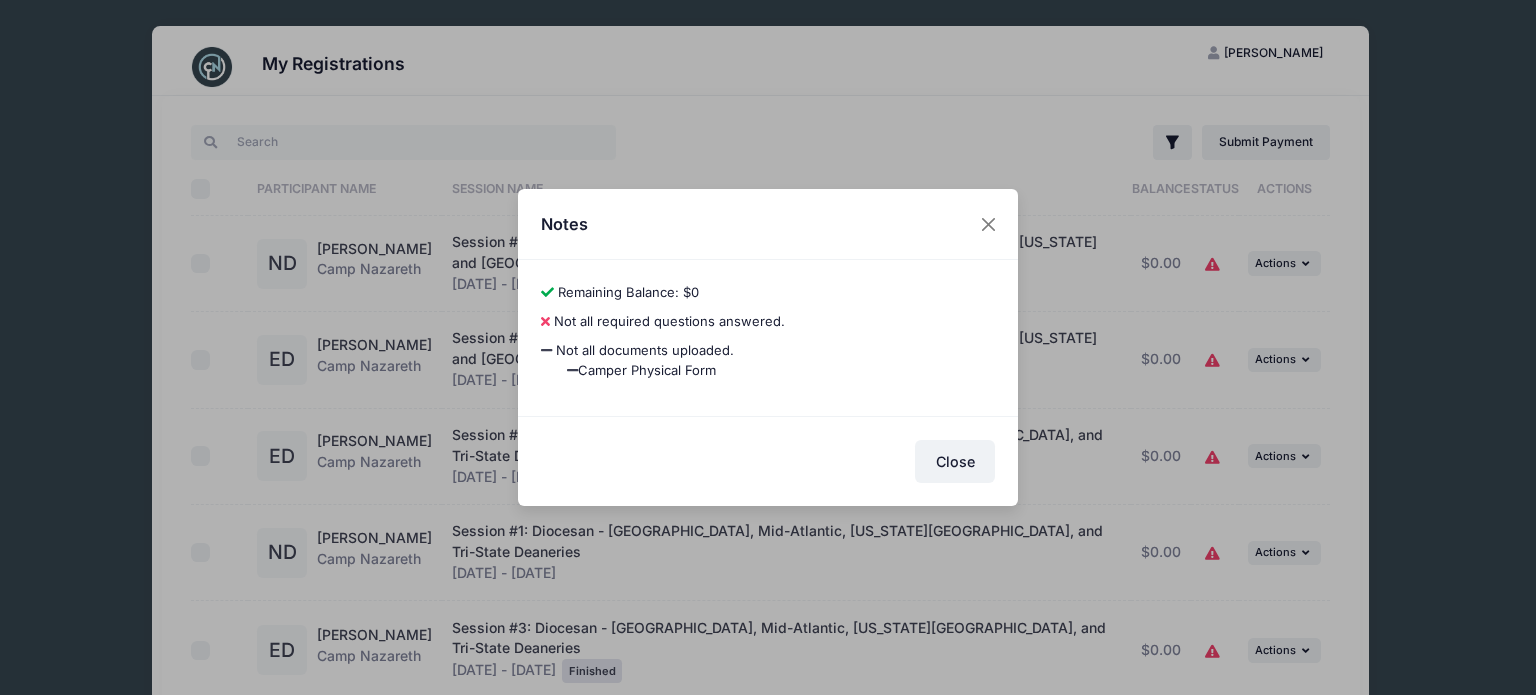 click on "Not all required questions answered." at bounding box center (669, 321) 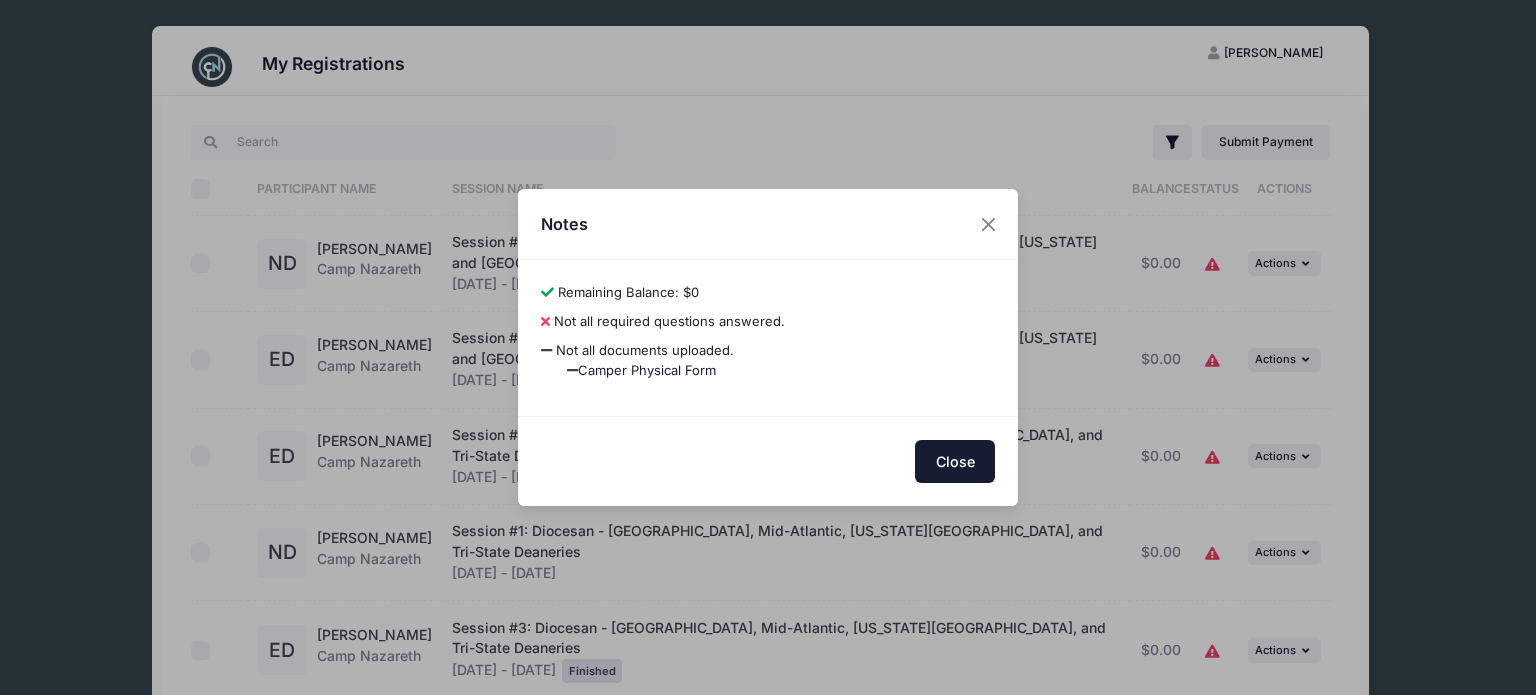 click on "Close" at bounding box center [955, 461] 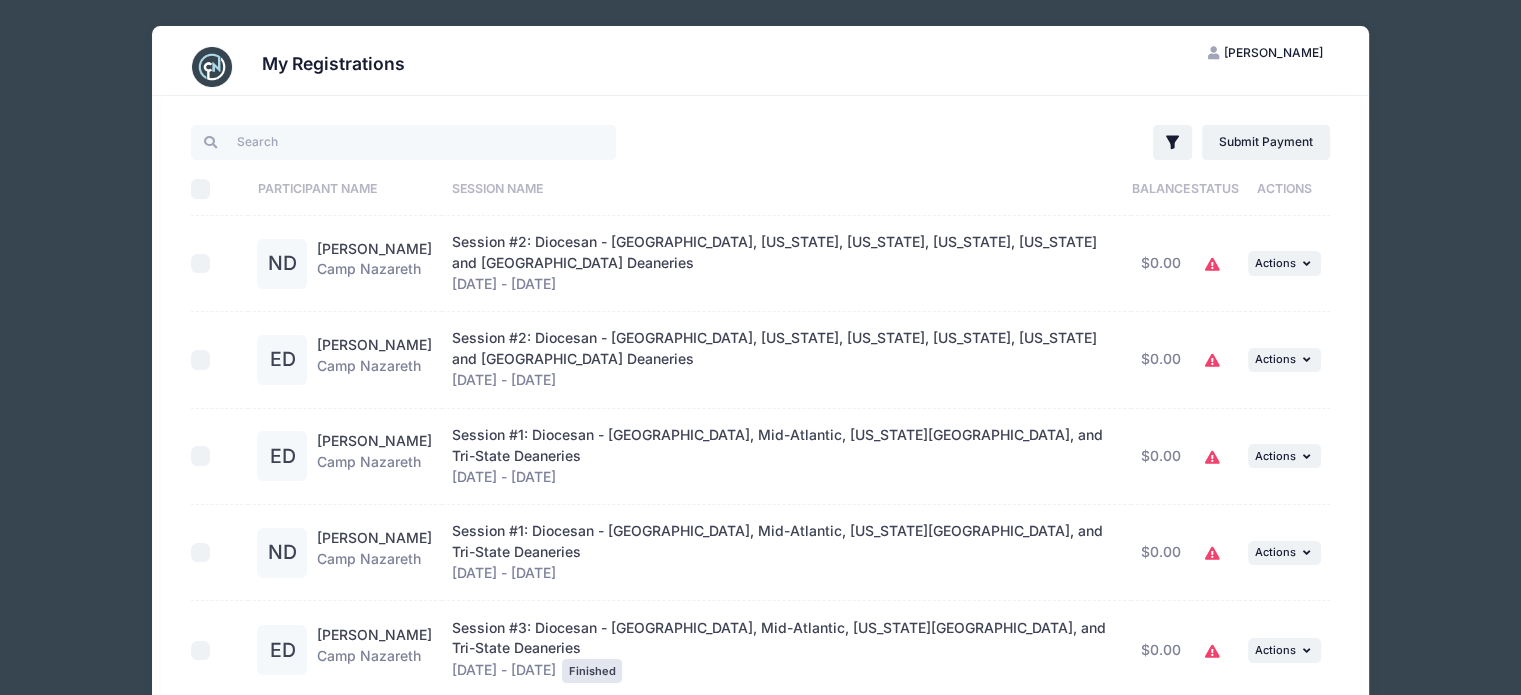 click on "ED" at bounding box center [282, 360] 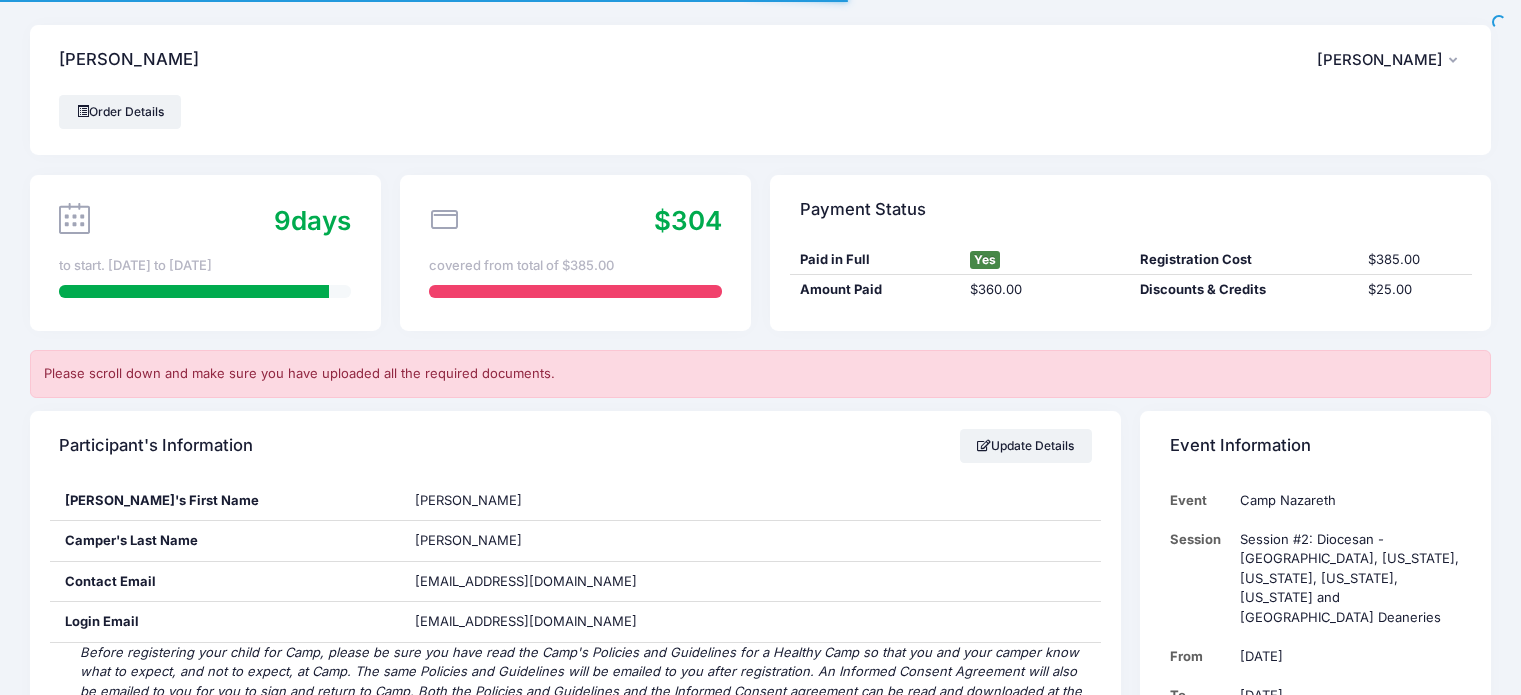scroll, scrollTop: 0, scrollLeft: 0, axis: both 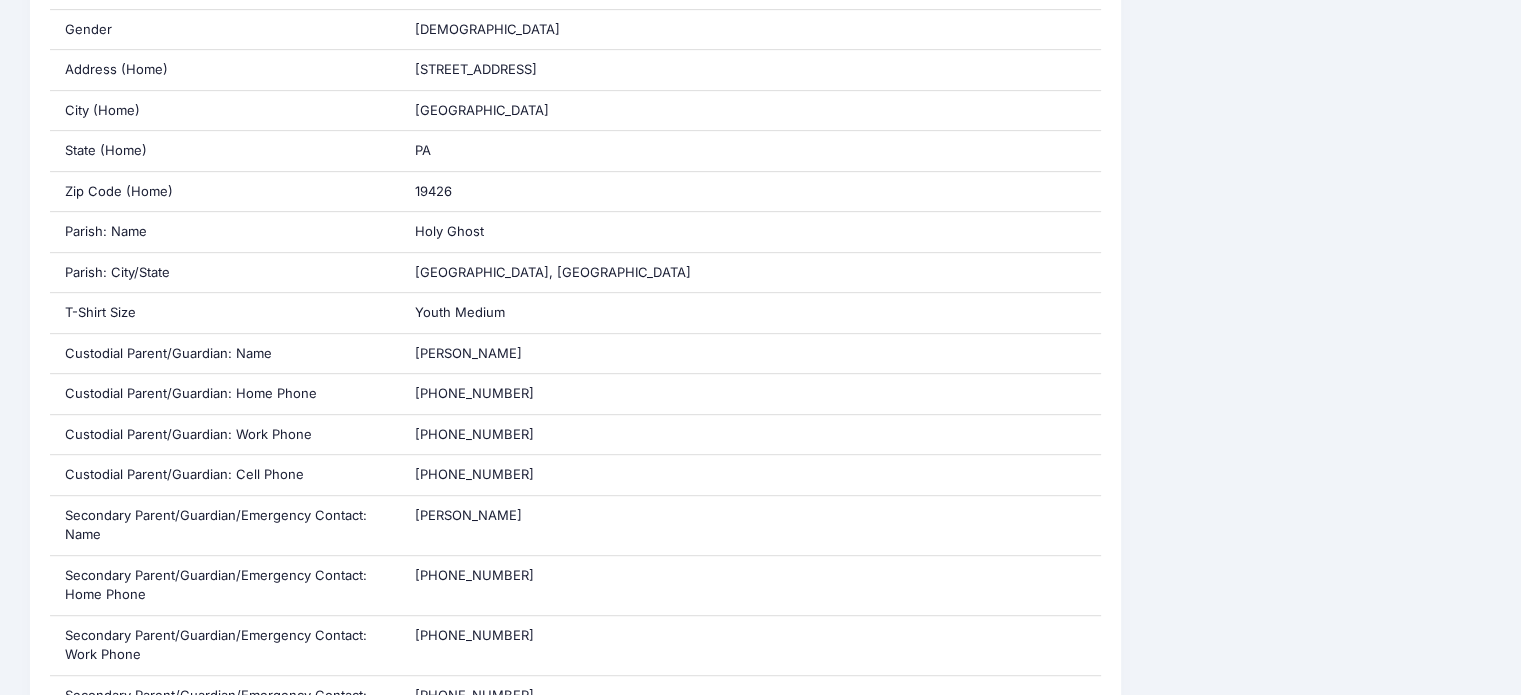 click on "Event Information
Event
Camp Nazareth
Session
Session #2: Diocesan - New England, New York, New Jersey, Connecticut, Florida and Canada Deaneries
From
Jul 27th
To
Aug 2nd
This session has documents for you to download. You can download them from  here" at bounding box center (1316, 3574) 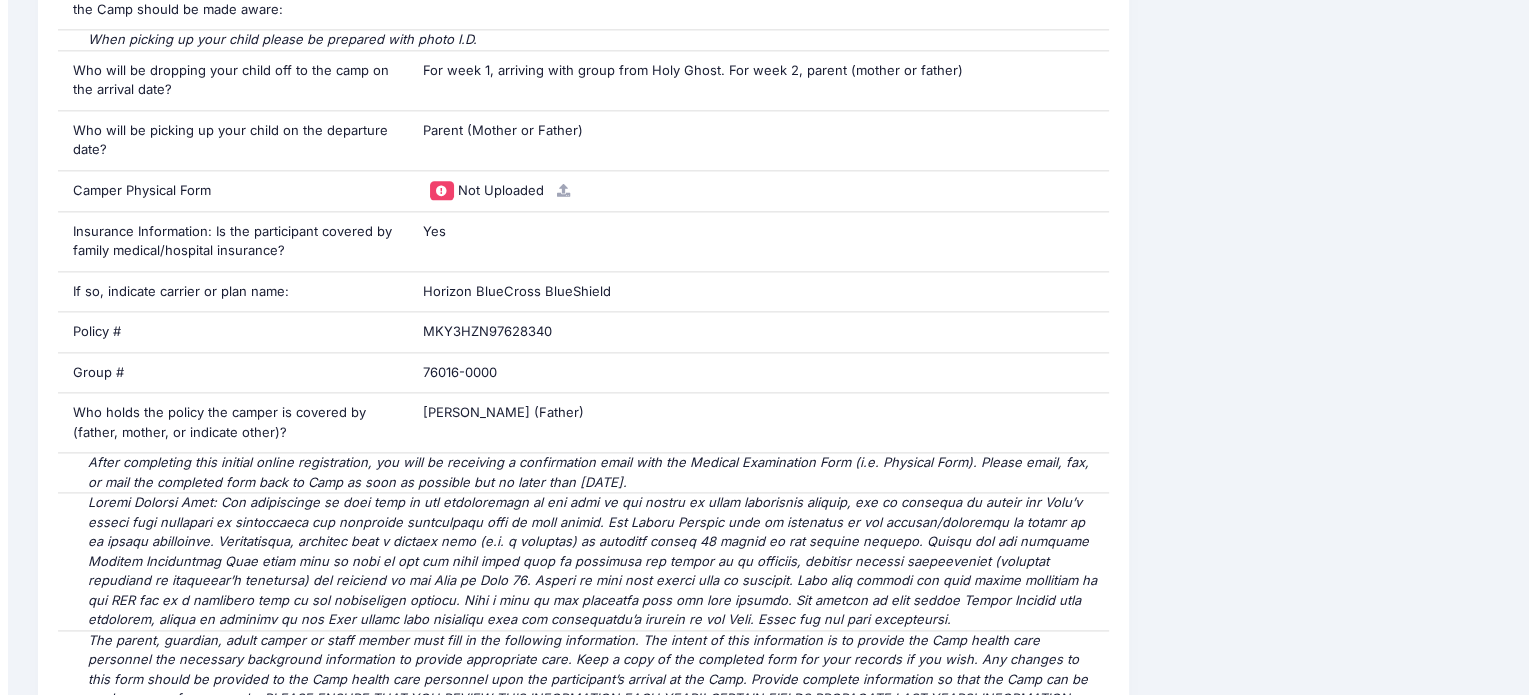 scroll, scrollTop: 2620, scrollLeft: 0, axis: vertical 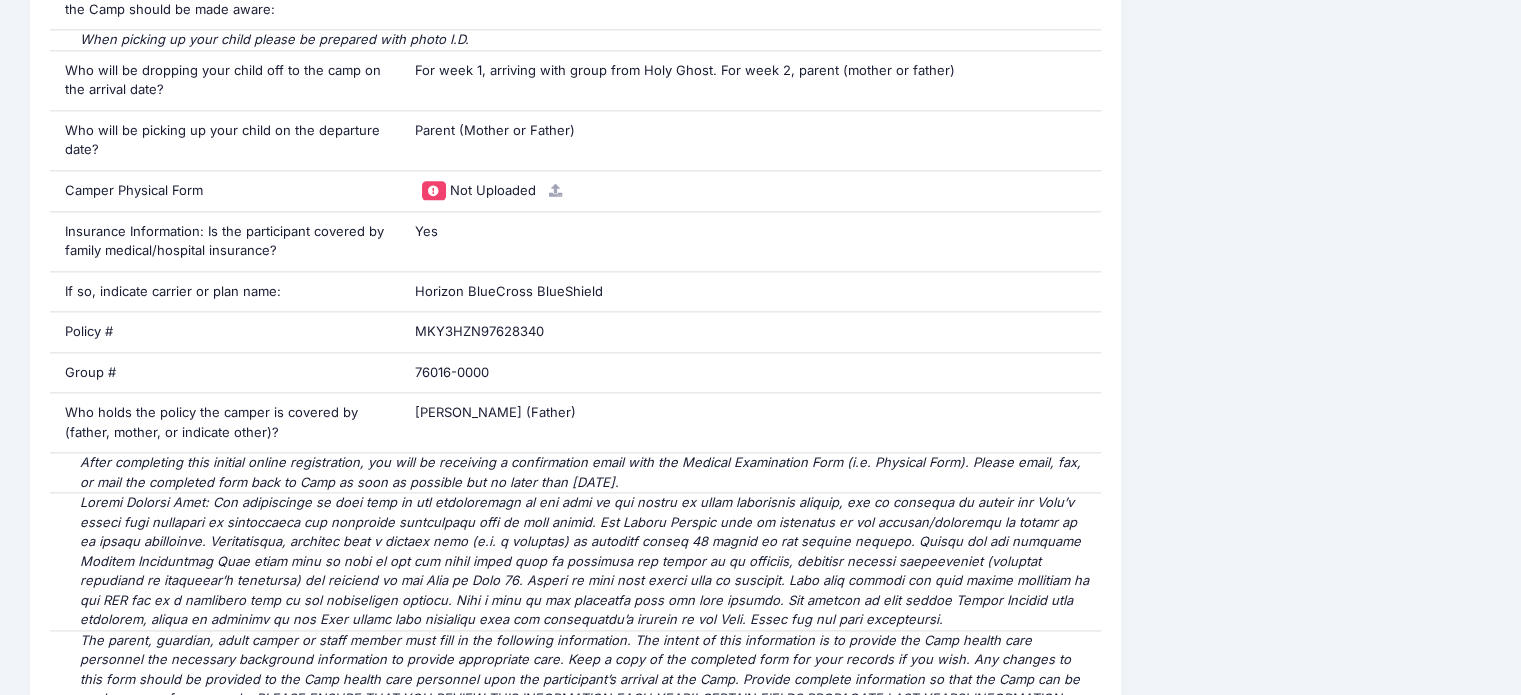 click on "Not Uploaded" at bounding box center (493, 190) 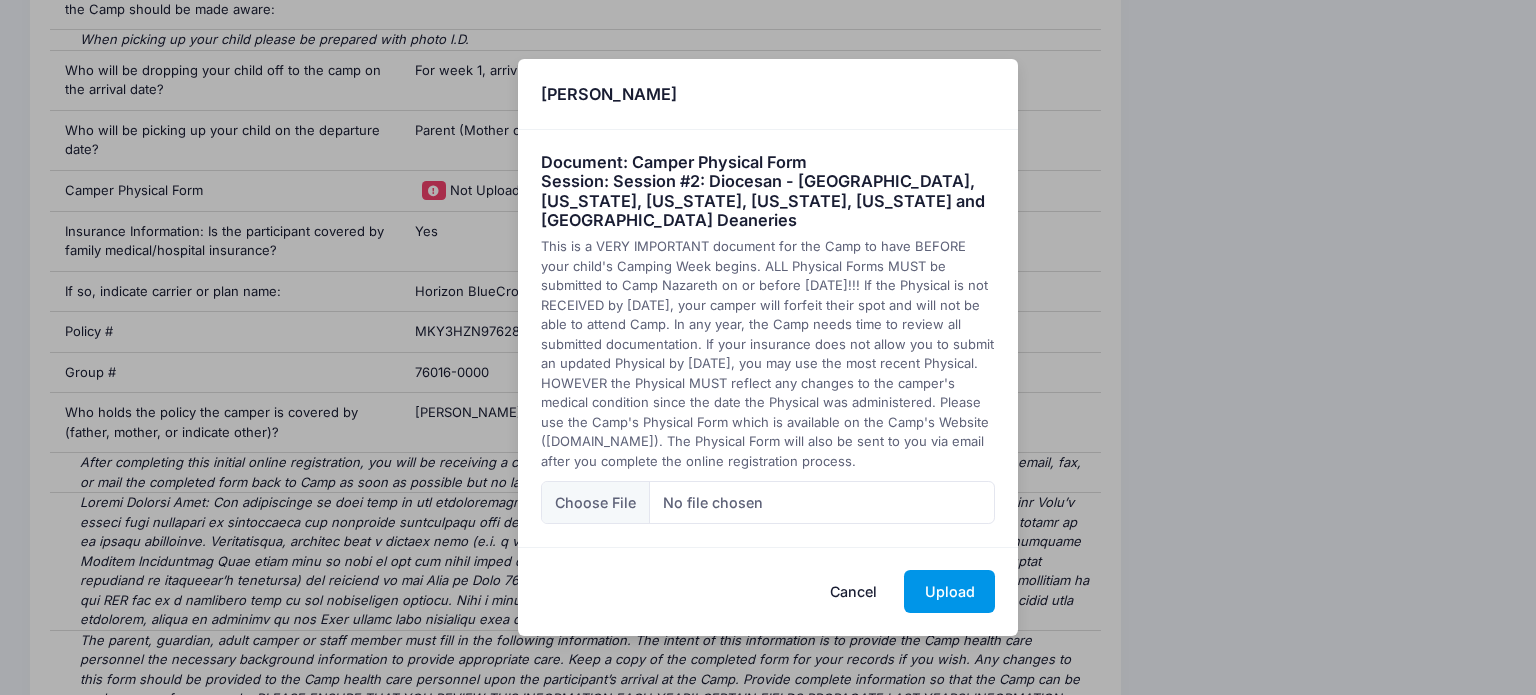 click on "Upload" at bounding box center [949, 591] 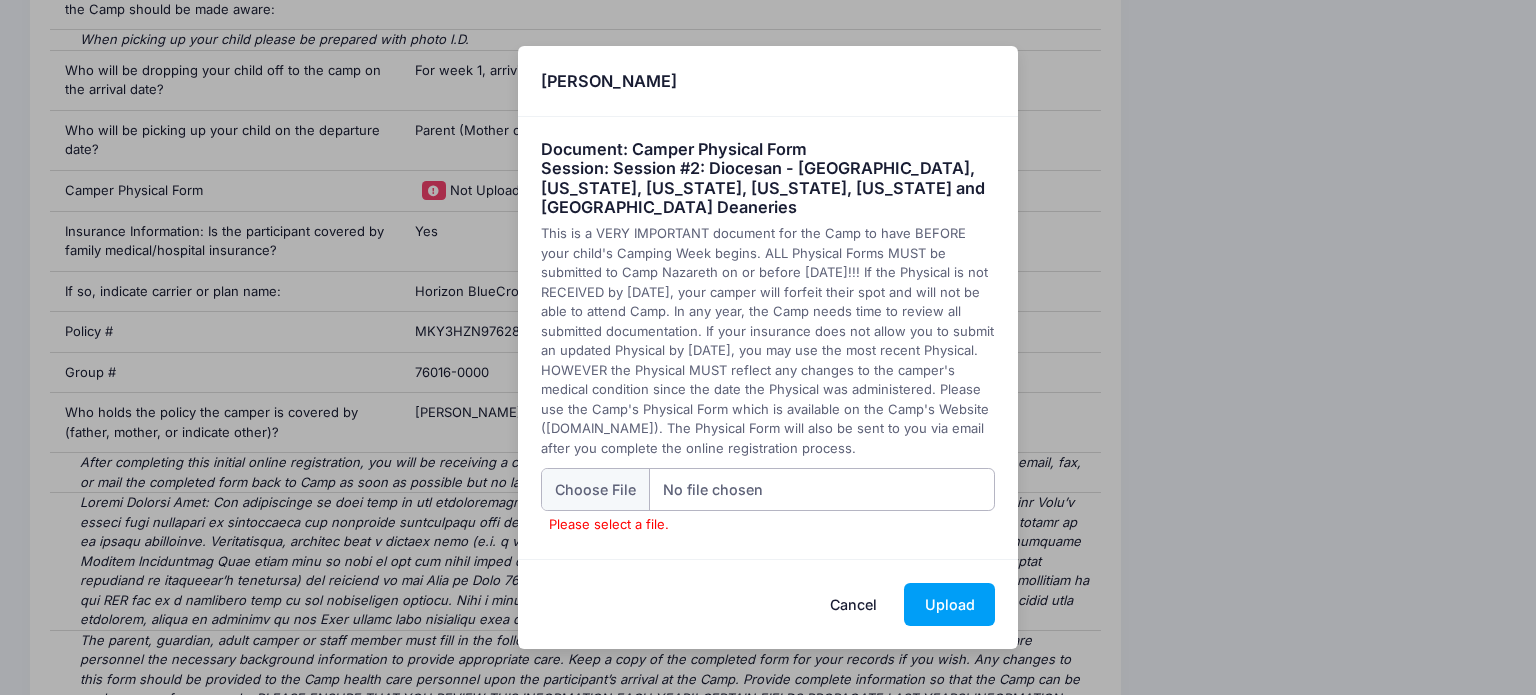 click on "Please select a file." at bounding box center [768, 489] 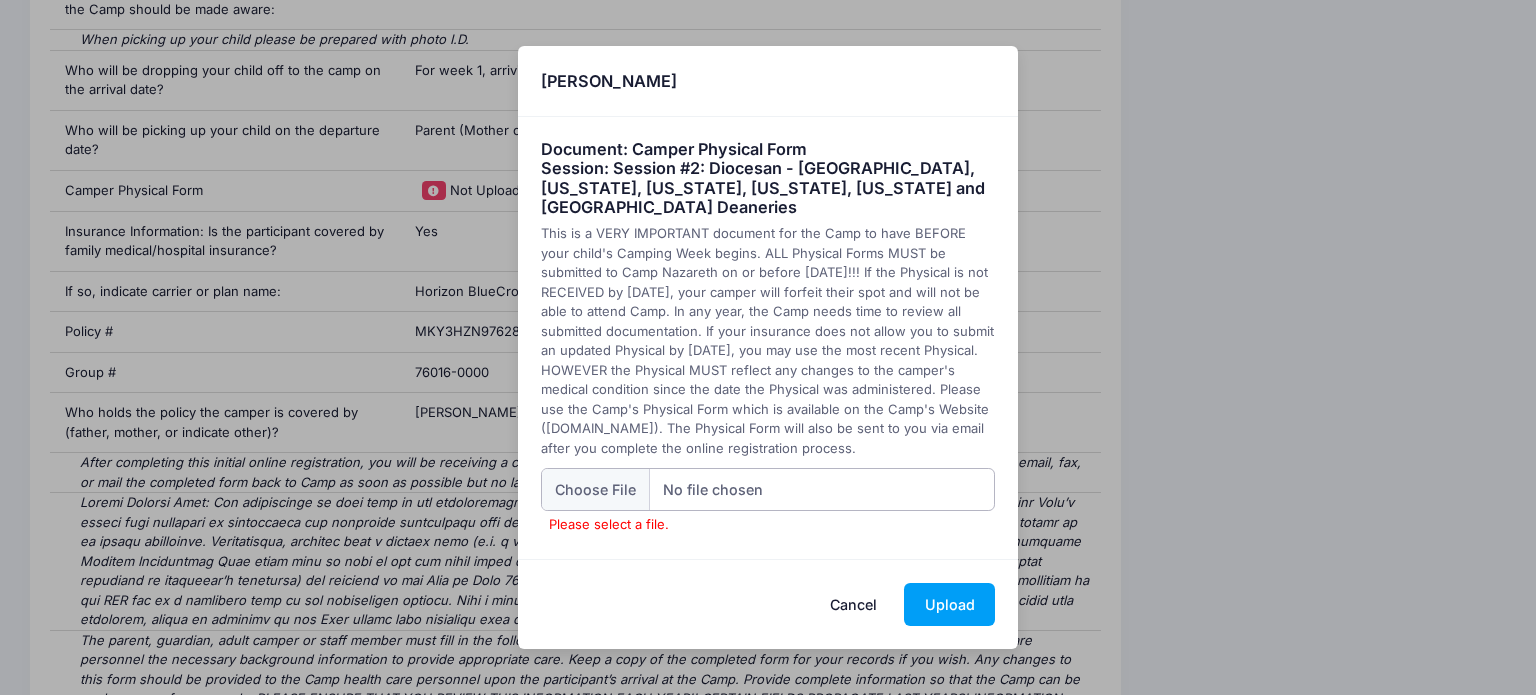 type on "C:\fakepath\Dutko Medical Forms (Nick and Emily).pdf" 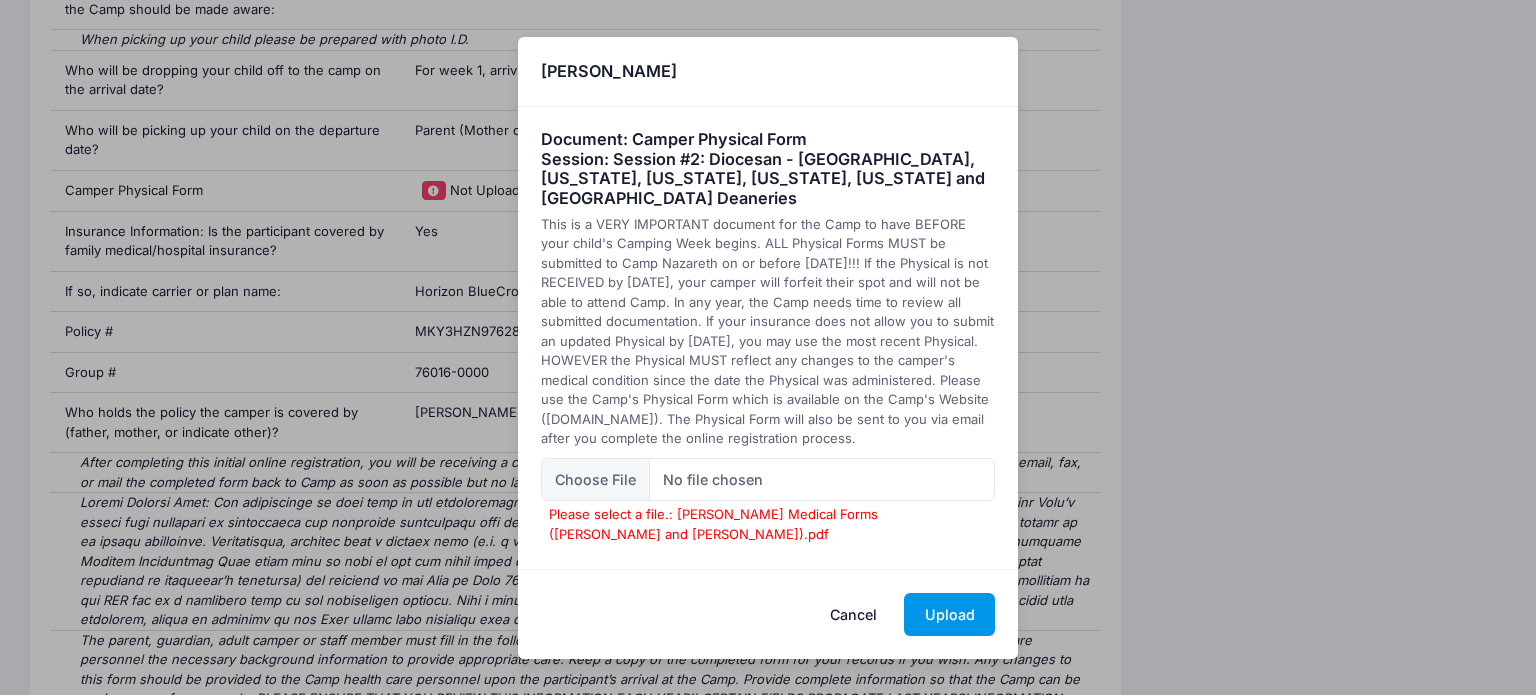 click on "Cancel
Upload" at bounding box center [768, 613] 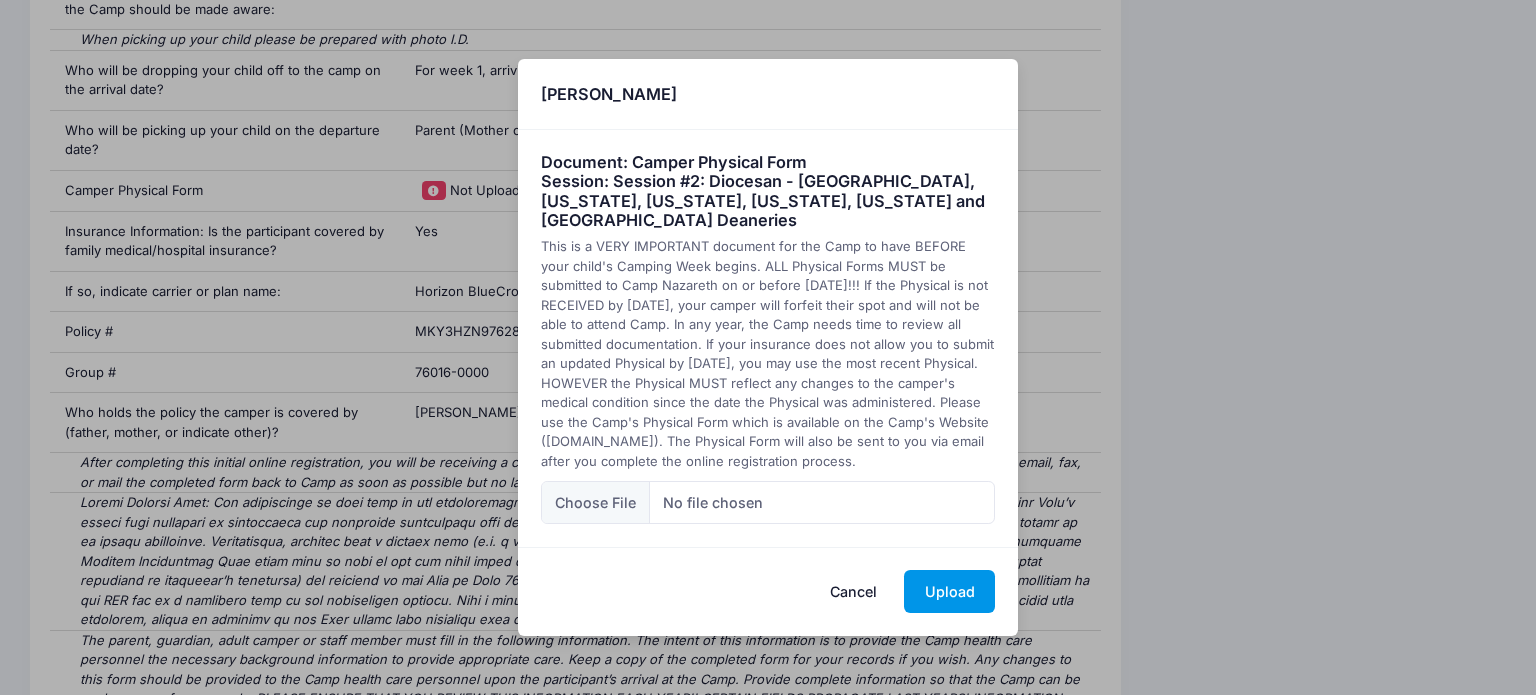 click on "Upload" at bounding box center [949, 591] 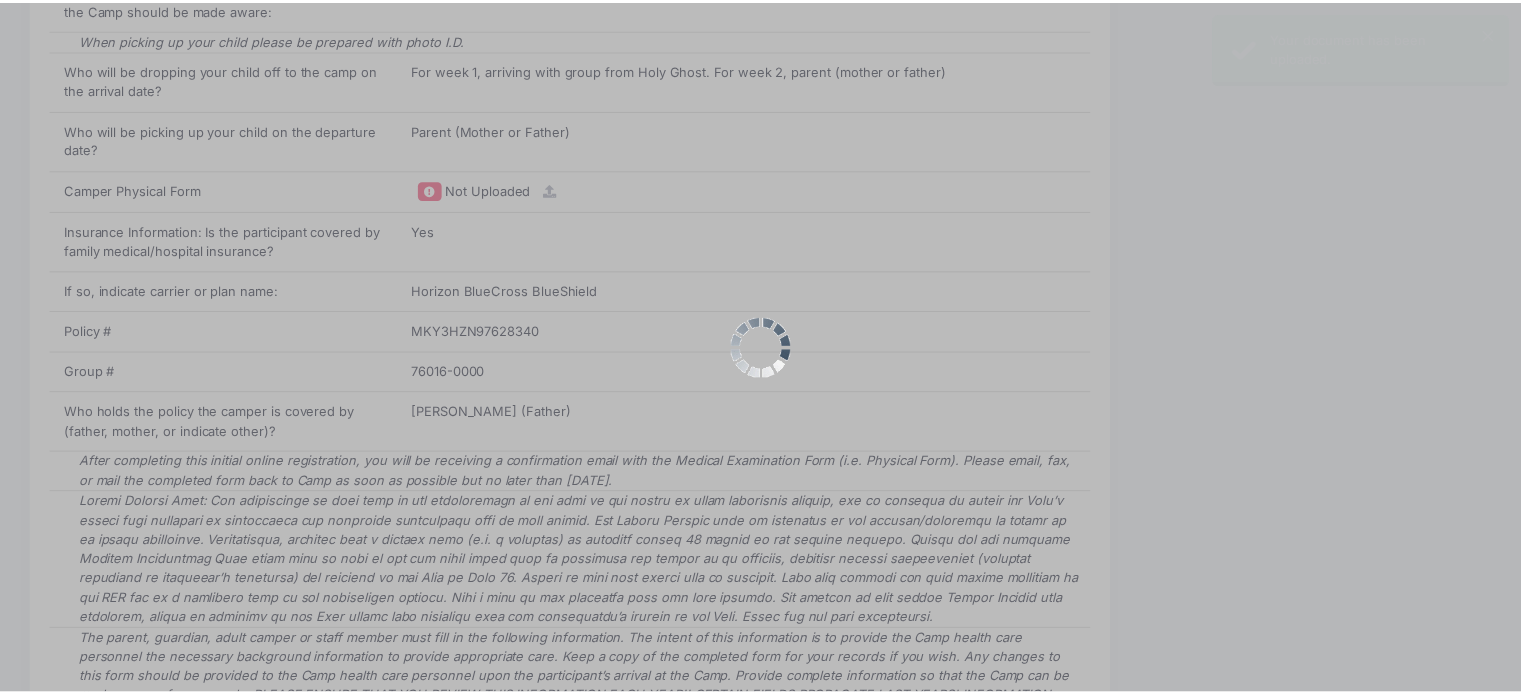 scroll, scrollTop: 0, scrollLeft: 0, axis: both 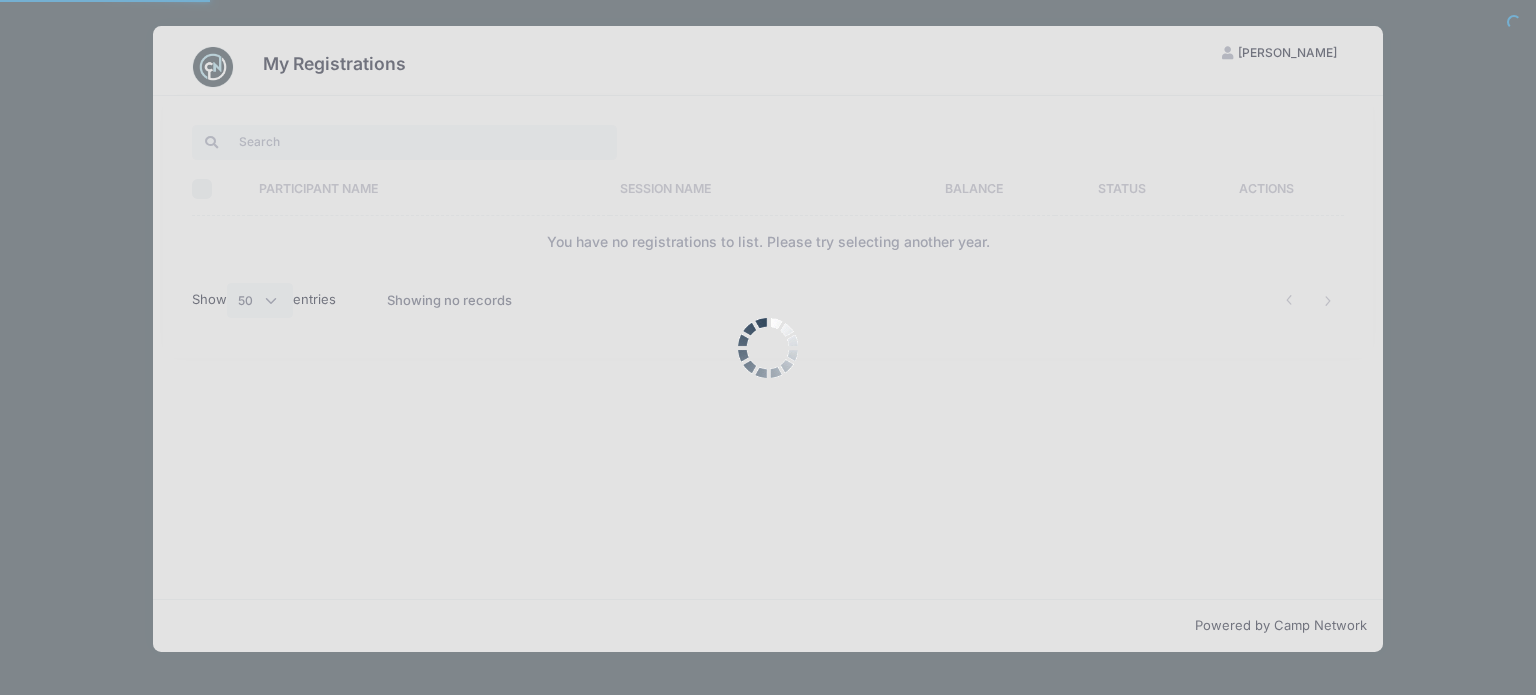 select on "50" 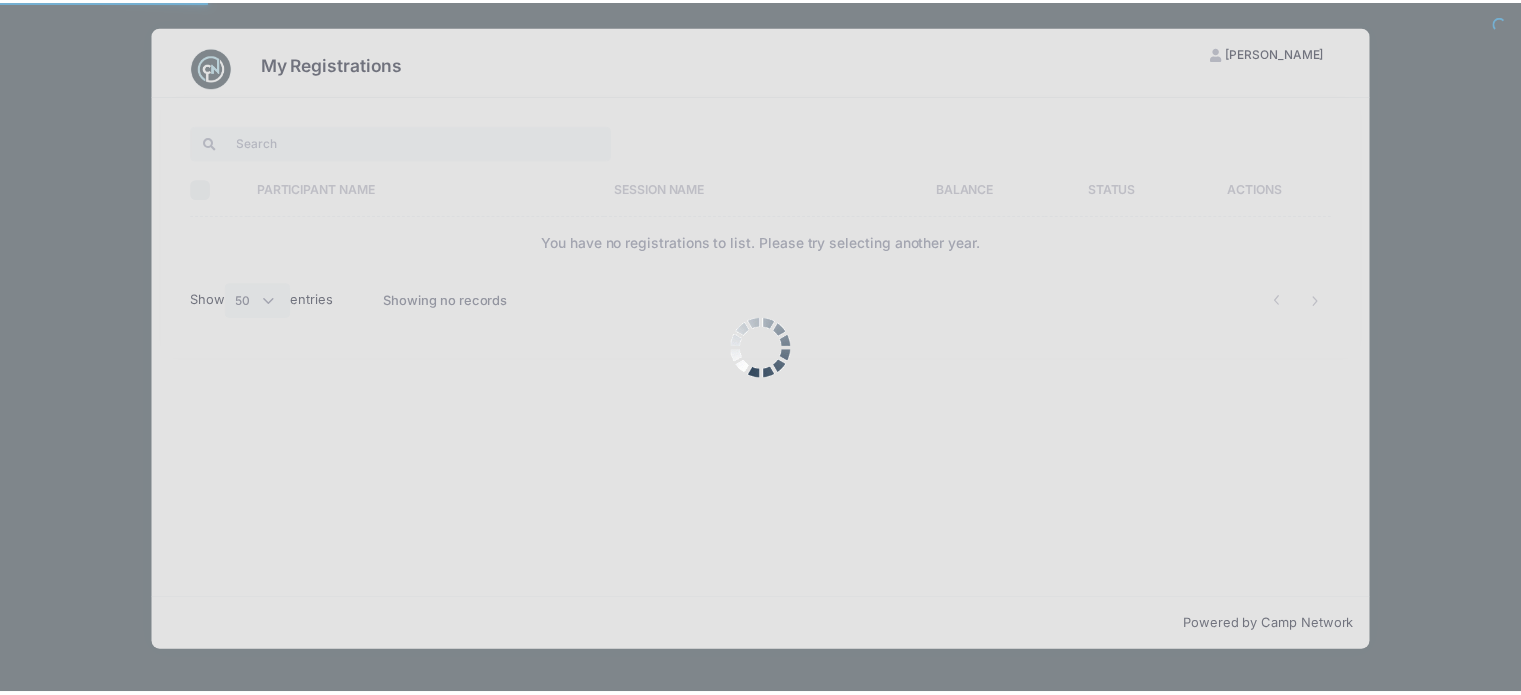 scroll, scrollTop: 0, scrollLeft: 0, axis: both 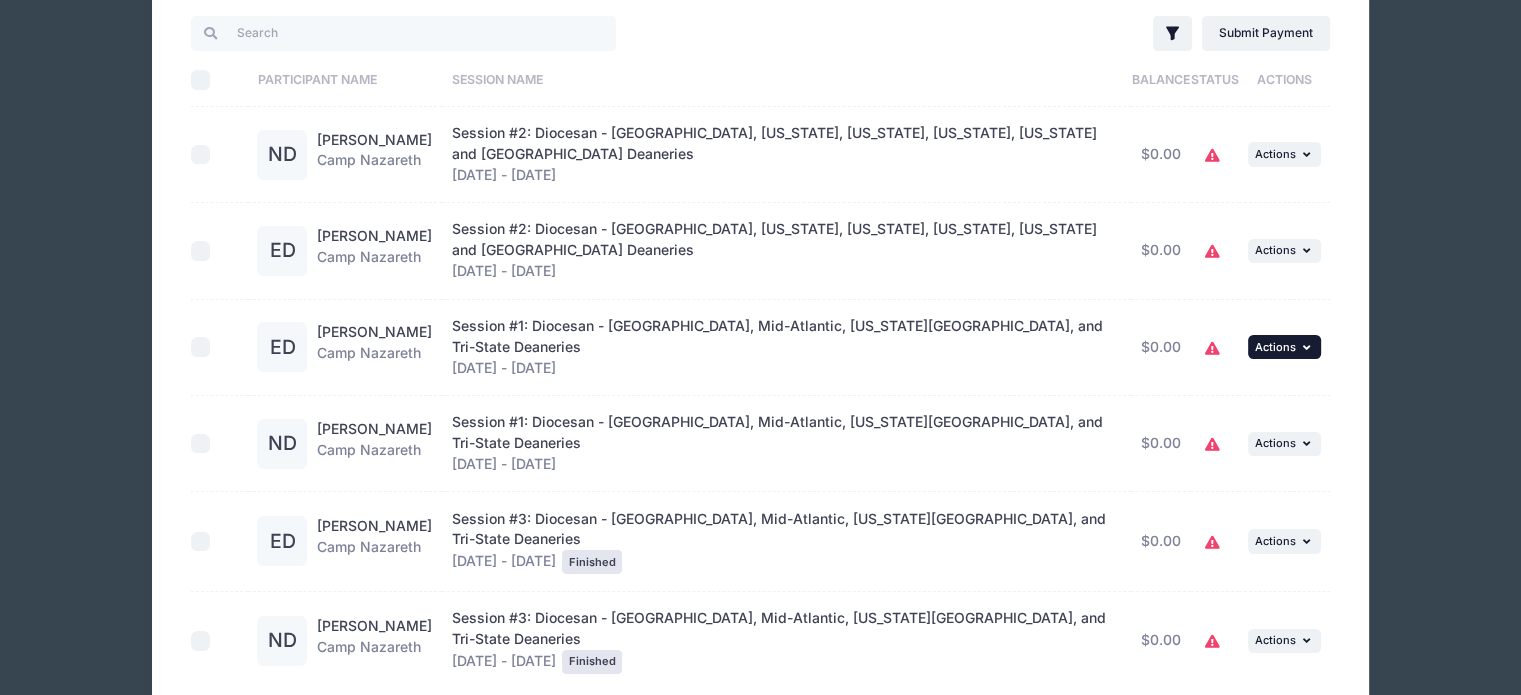 click on "Actions" at bounding box center [1275, 347] 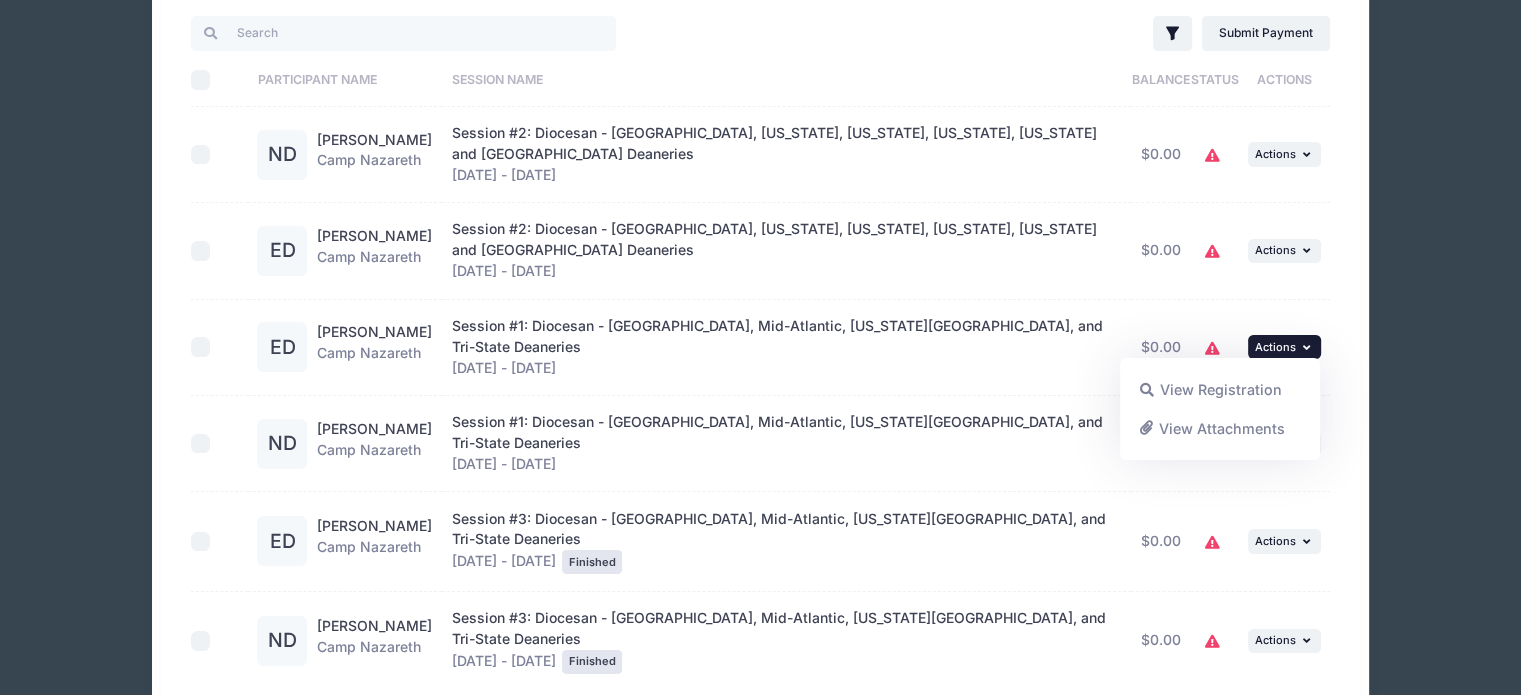 click on "View Registration" at bounding box center (1220, 390) 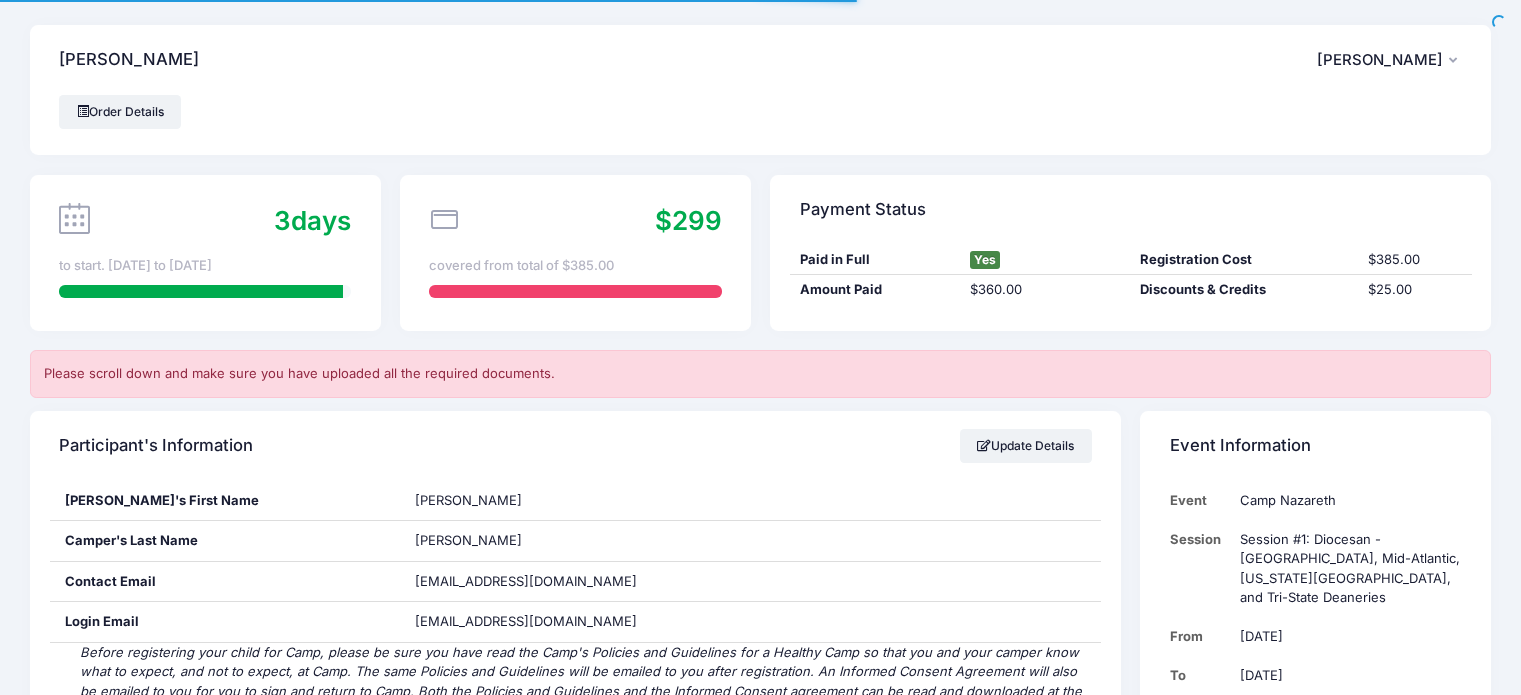 scroll, scrollTop: 0, scrollLeft: 0, axis: both 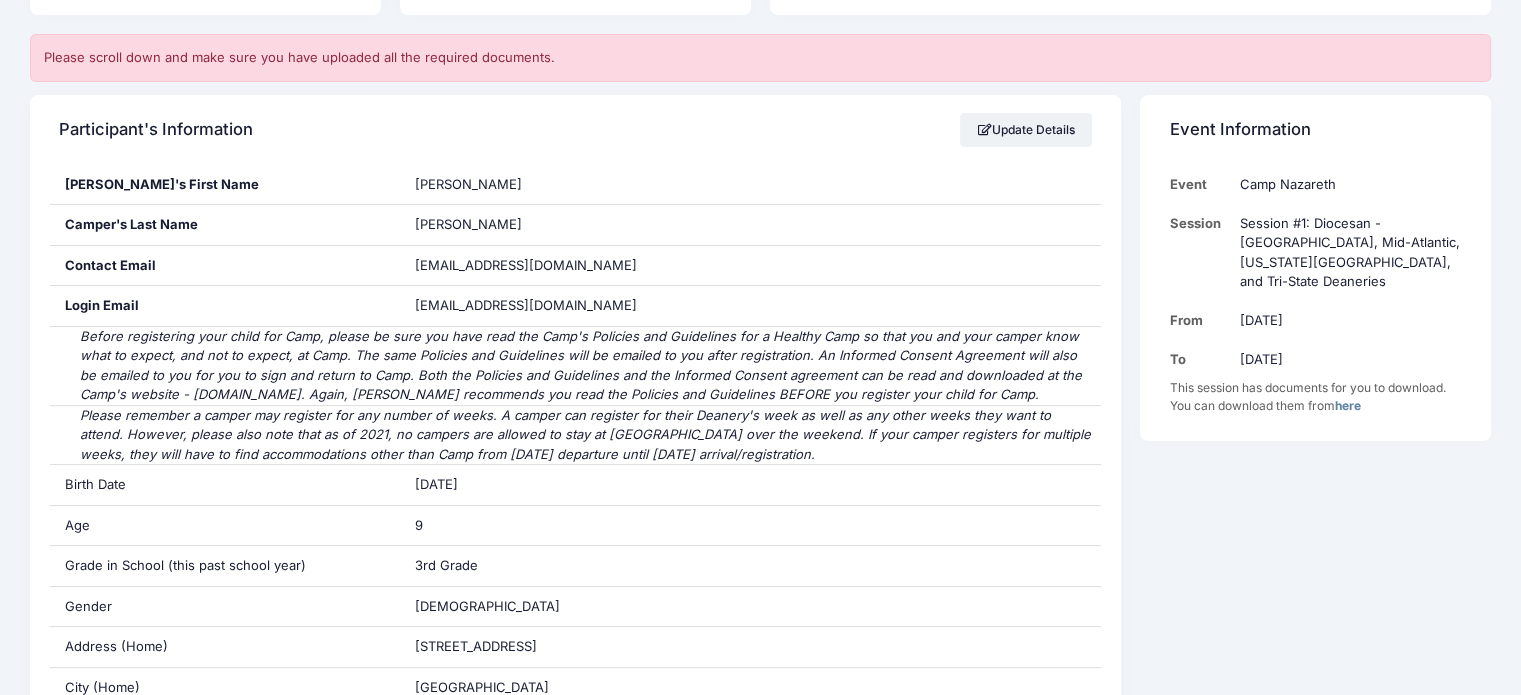 click on "Event Information
Event
Camp Nazareth
Session
Session #1: Diocesan - Pittsburgh, Mid-Atlantic, Washington D.C., and Tri-State Deaneries
From
Jul 20th
To
Jul 26th
This session has documents for you to download. You can download them from  here" at bounding box center (1316, 4151) 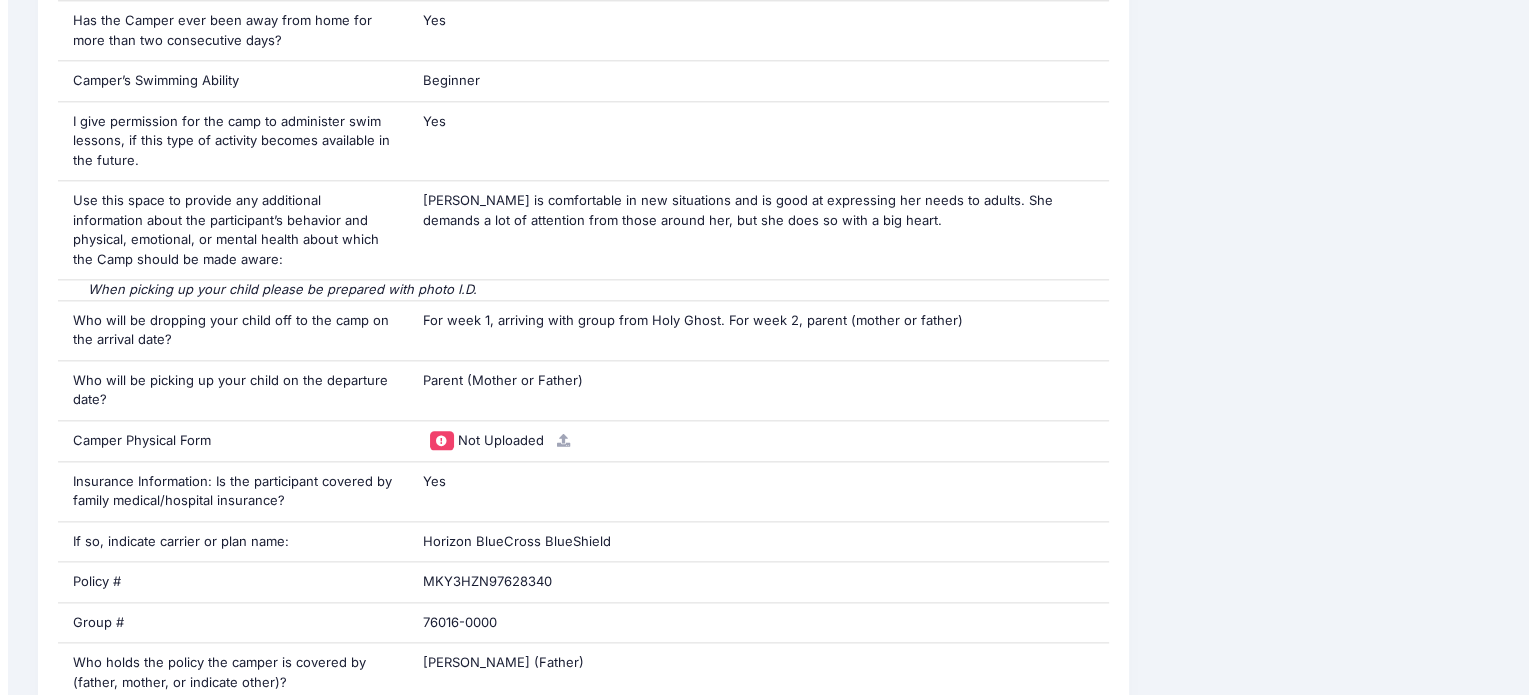 scroll, scrollTop: 2371, scrollLeft: 0, axis: vertical 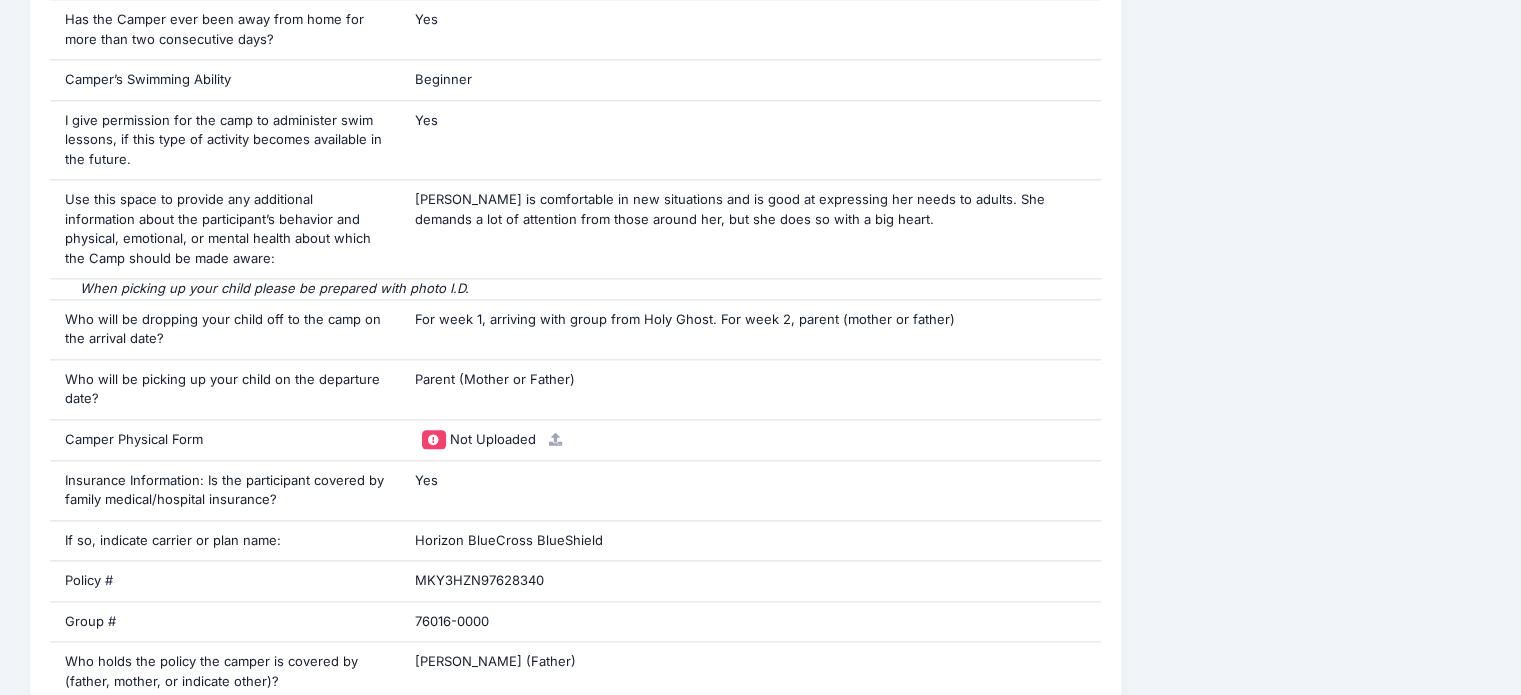 click on "Not Uploaded" at bounding box center [493, 439] 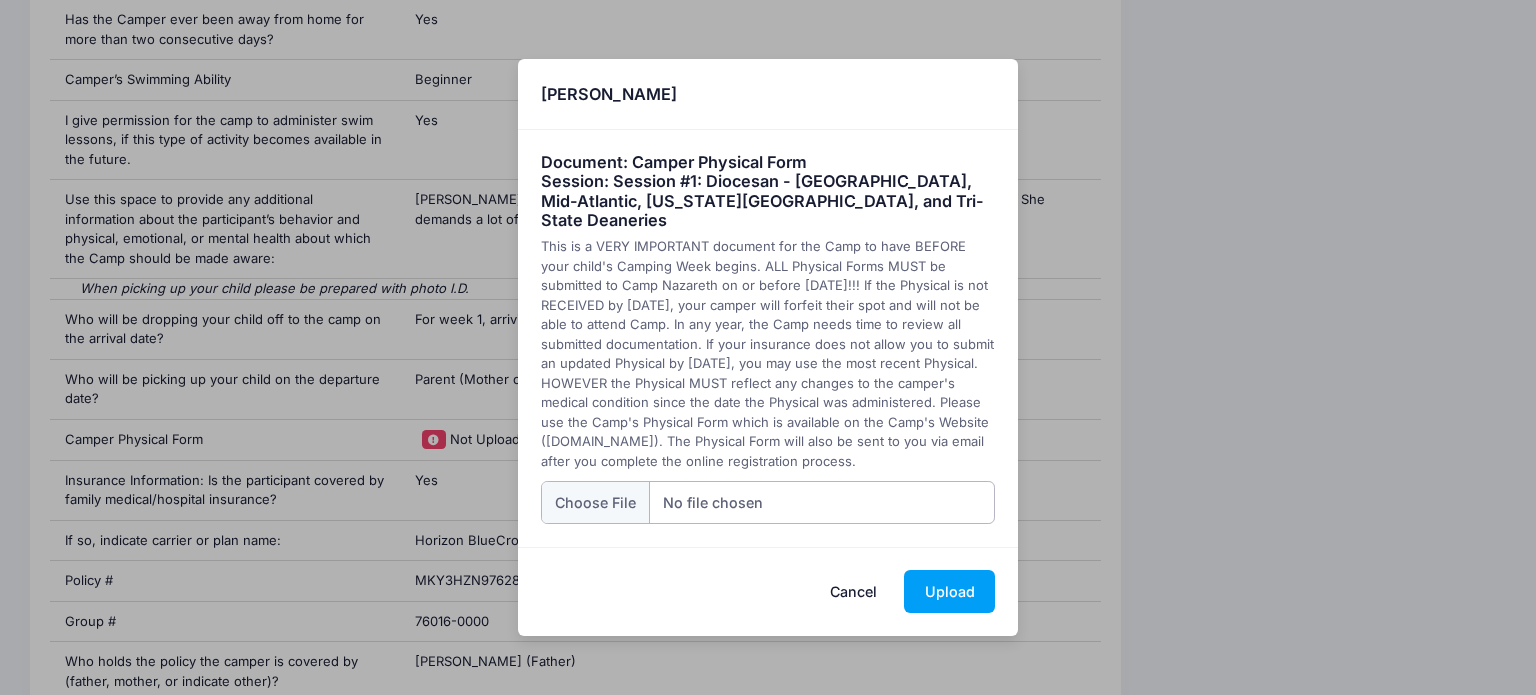 click at bounding box center (768, 502) 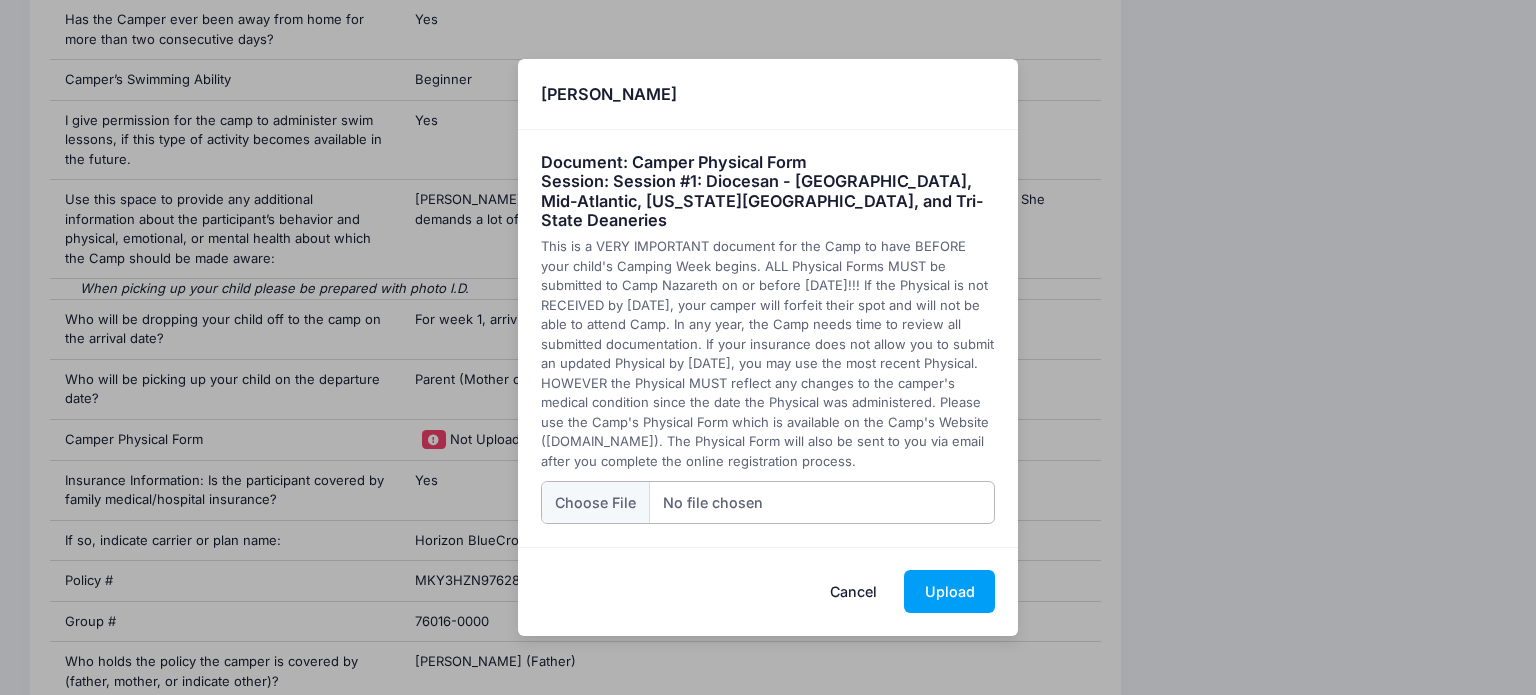 type on "C:\fakepath\[PERSON_NAME] Medical Forms ([PERSON_NAME] and [PERSON_NAME]).pdf" 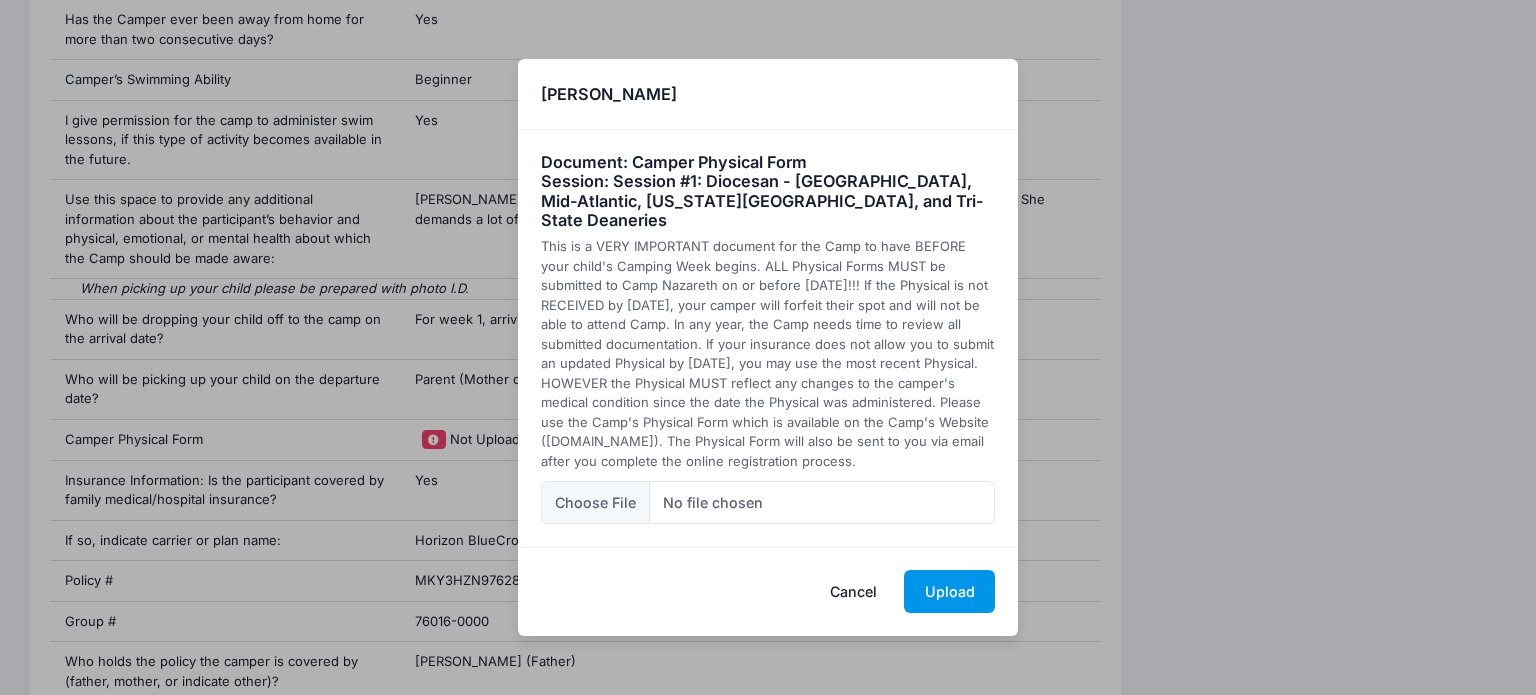 click on "Upload" at bounding box center (949, 591) 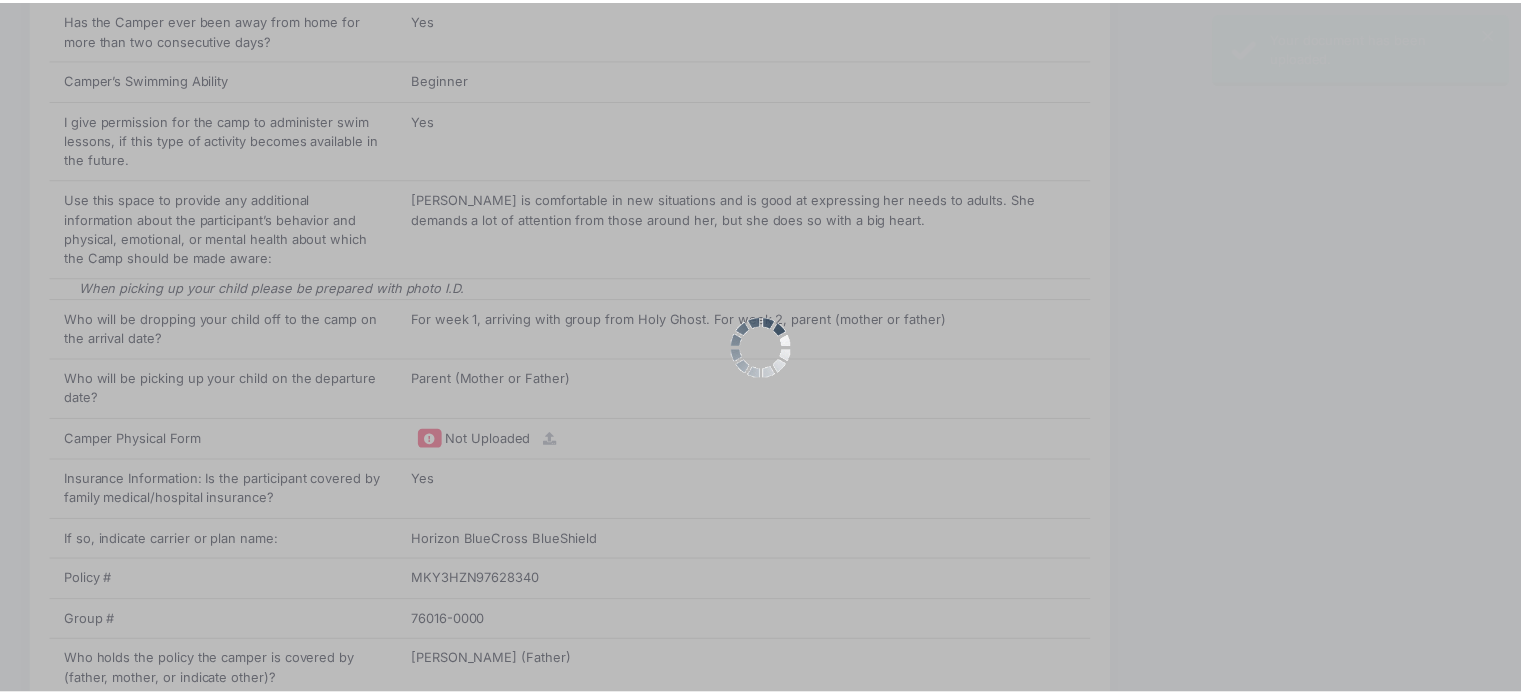 scroll, scrollTop: 0, scrollLeft: 0, axis: both 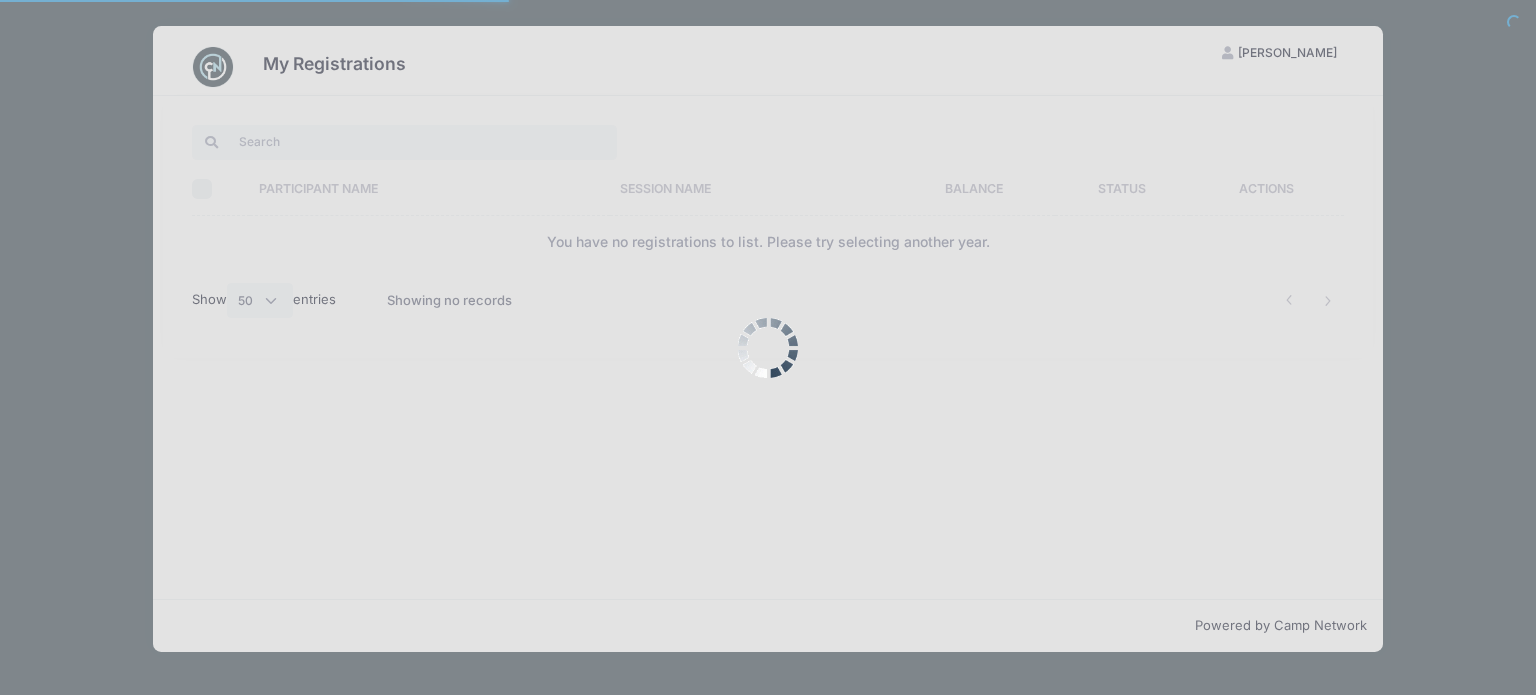 select on "50" 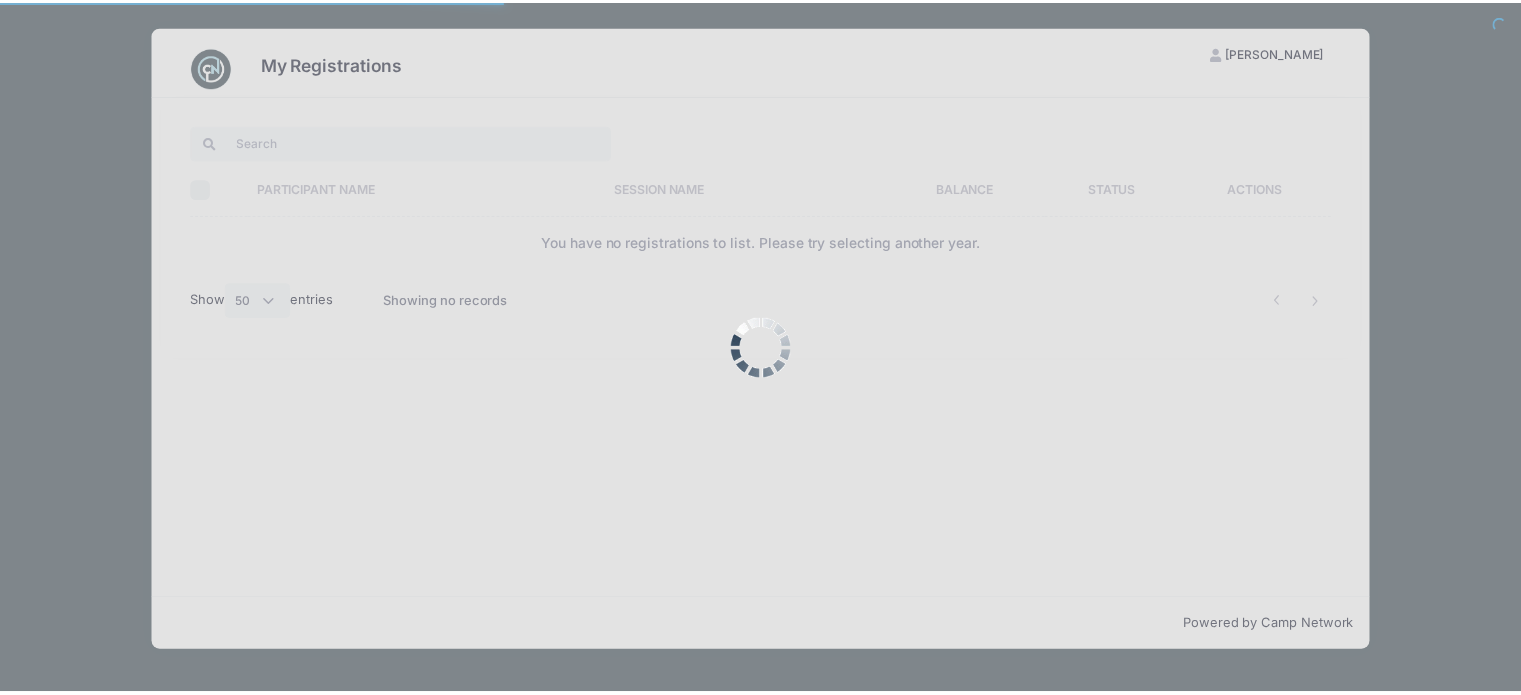scroll, scrollTop: 109, scrollLeft: 0, axis: vertical 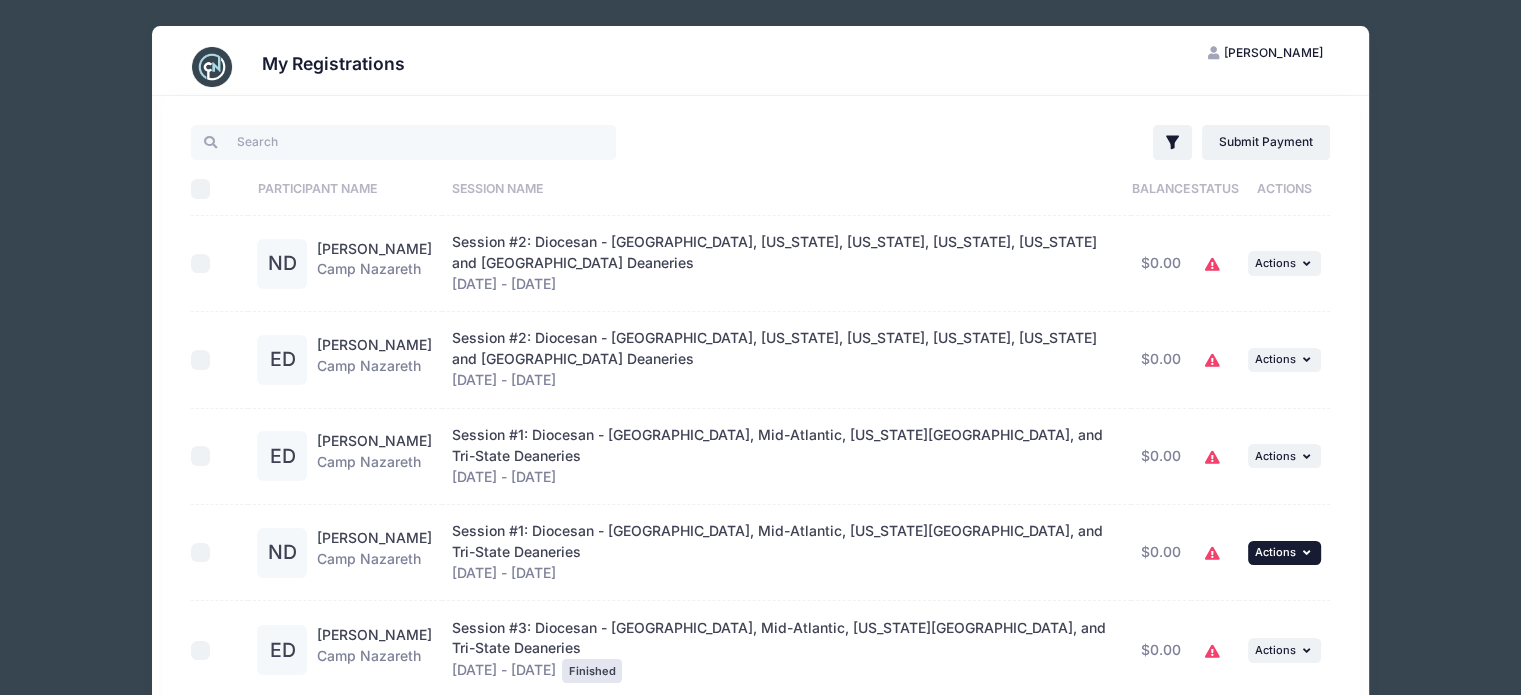 click on "Actions" at bounding box center [1275, 552] 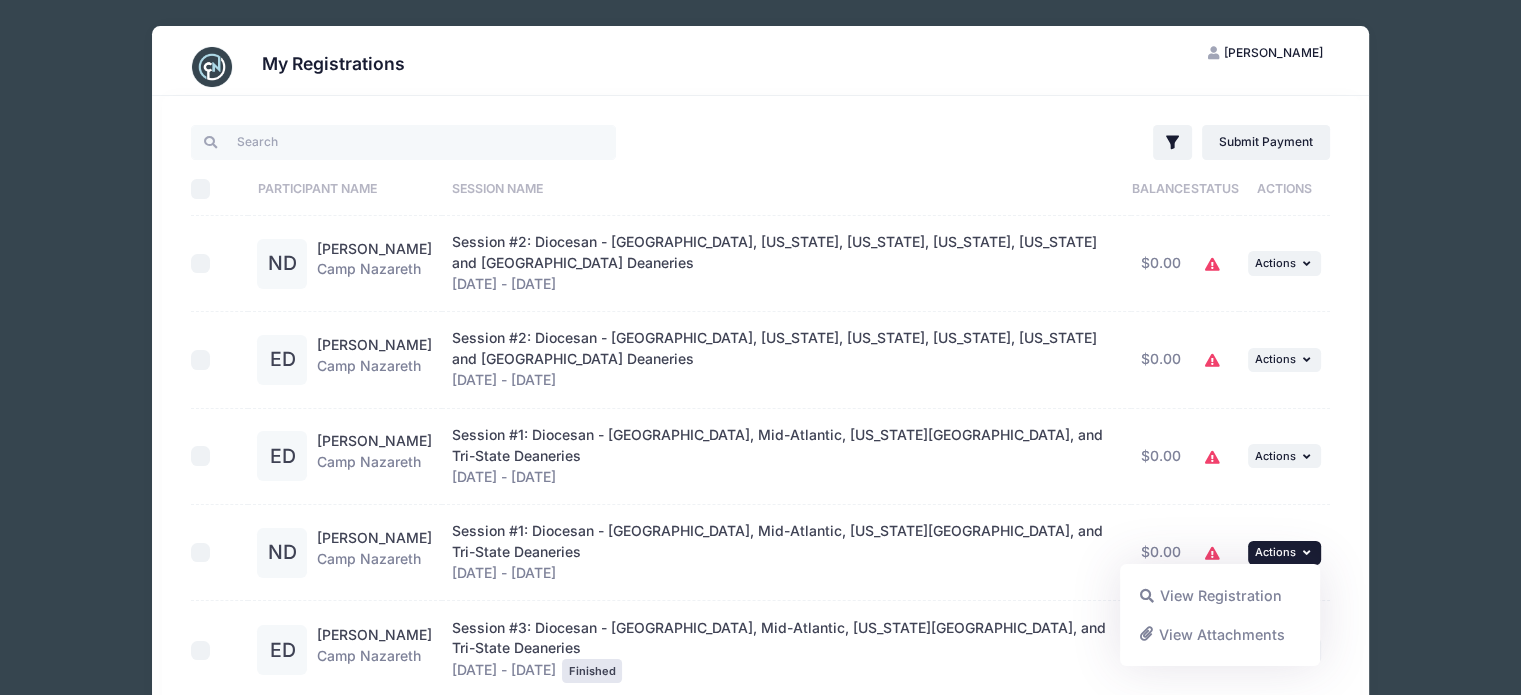 click on "View Attachments" at bounding box center [1220, 634] 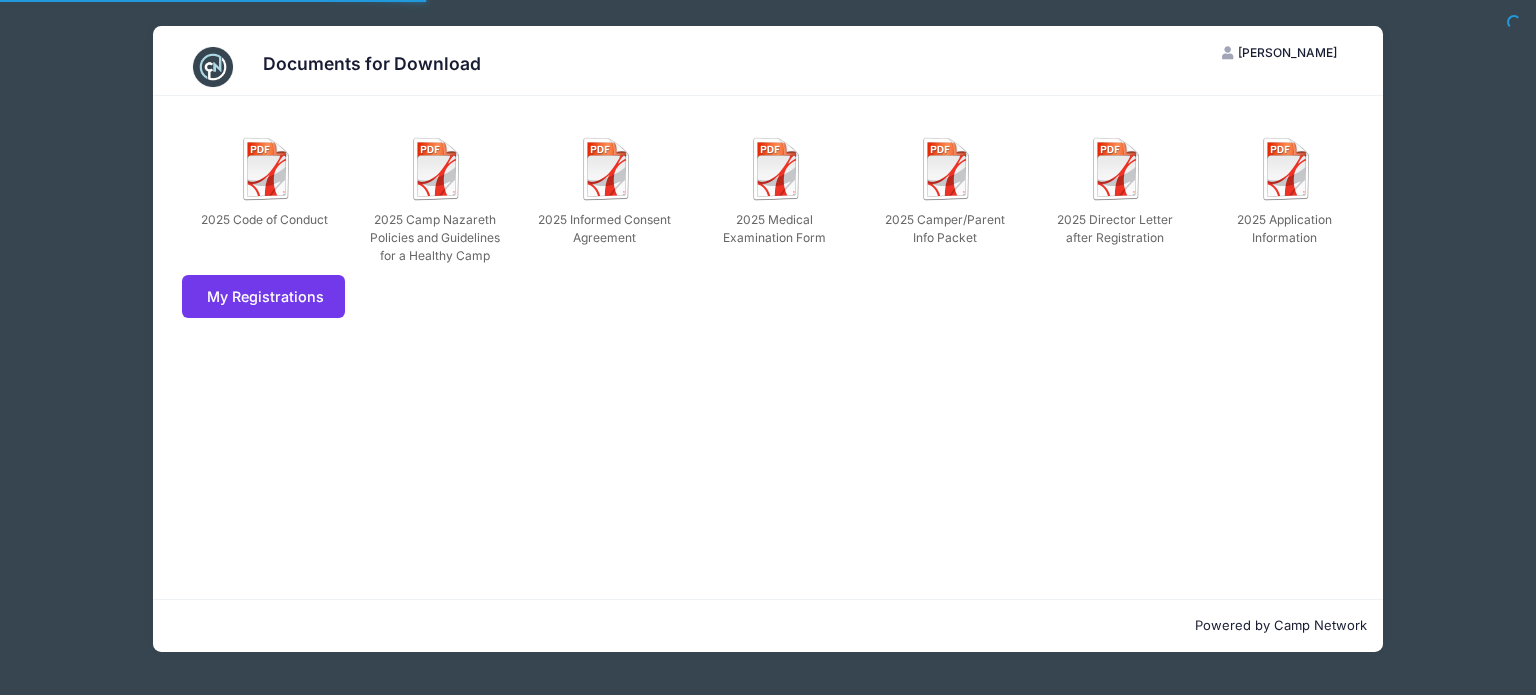 scroll, scrollTop: 0, scrollLeft: 0, axis: both 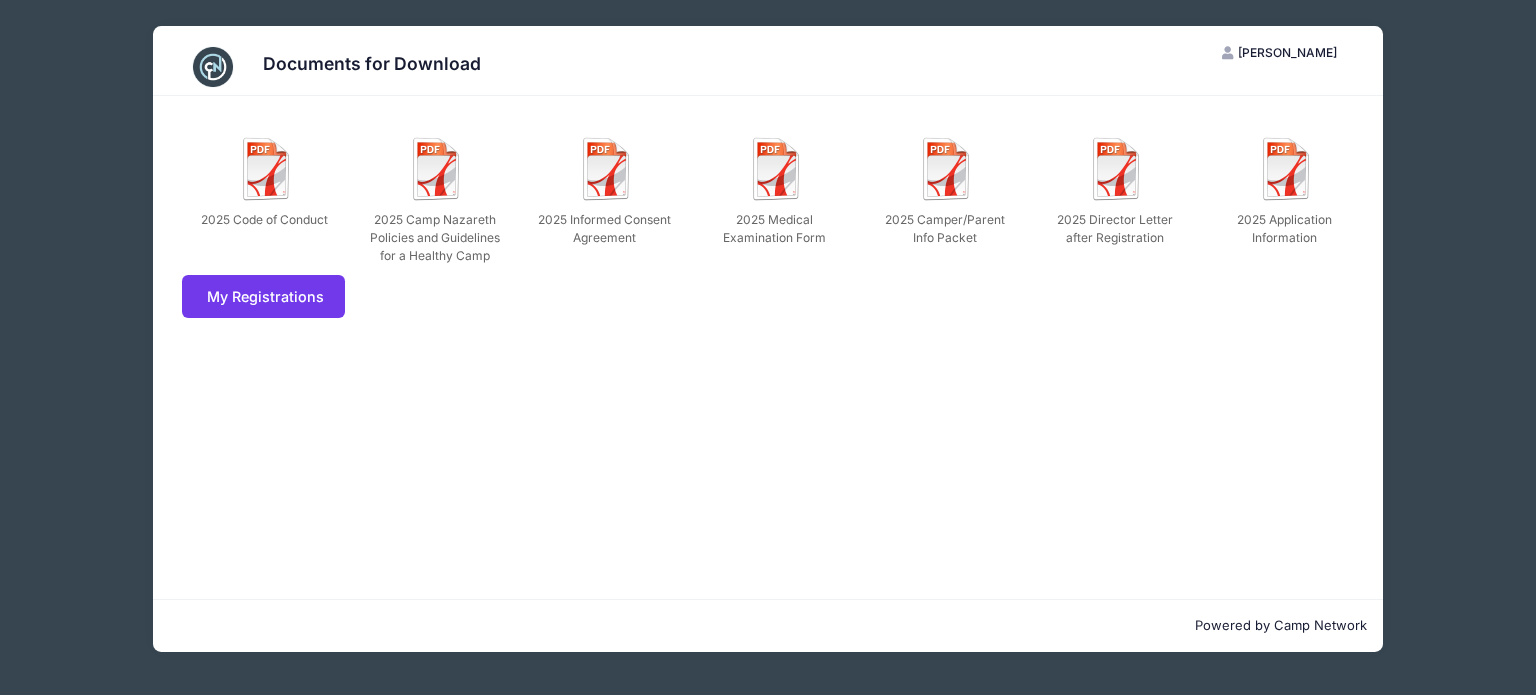 click on "Documents for Download
RZ Rachel Zitomer      My Account
Logout
2025 Code of Conduct
2025 Camp Nazareth Policies and Guidelines for a Healthy Camp
2025 Informed Consent Agreement
2025 Medical Examination Form" at bounding box center (768, 339) 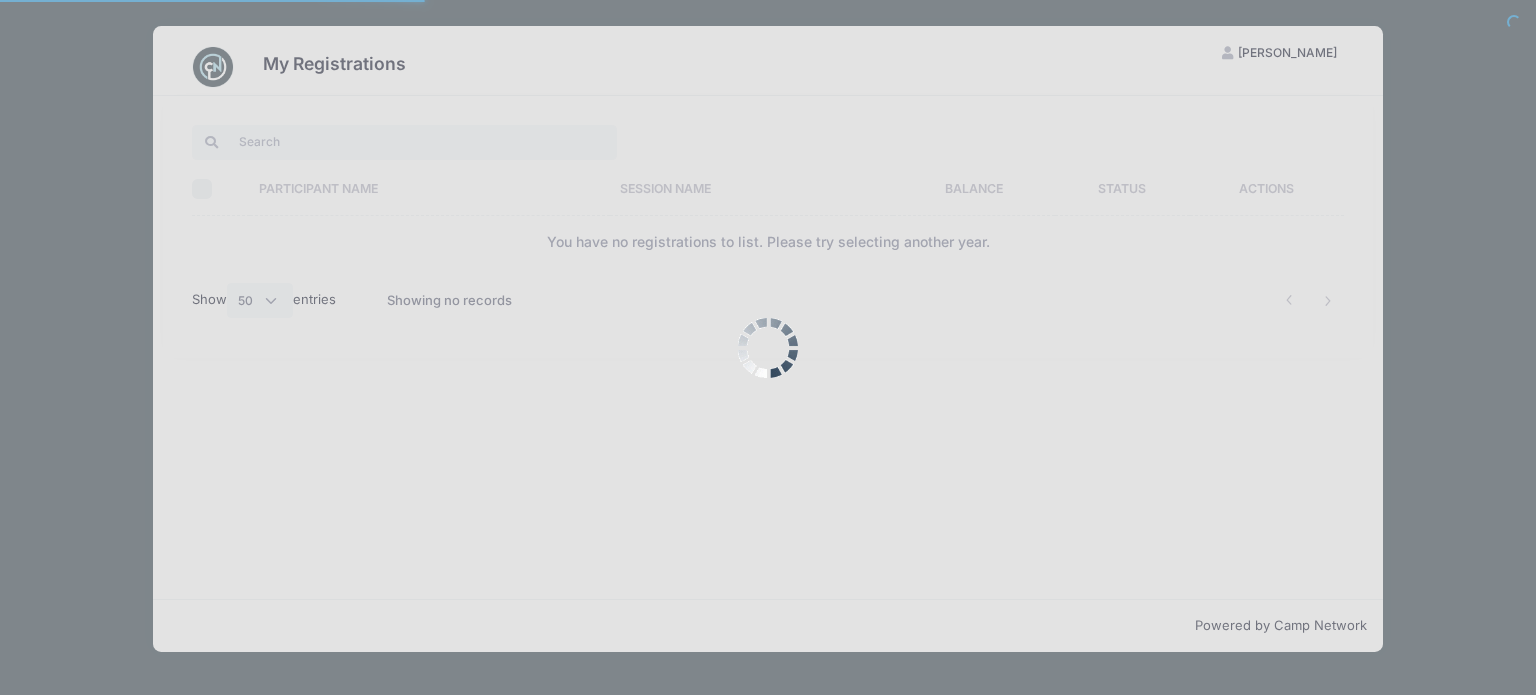 select on "50" 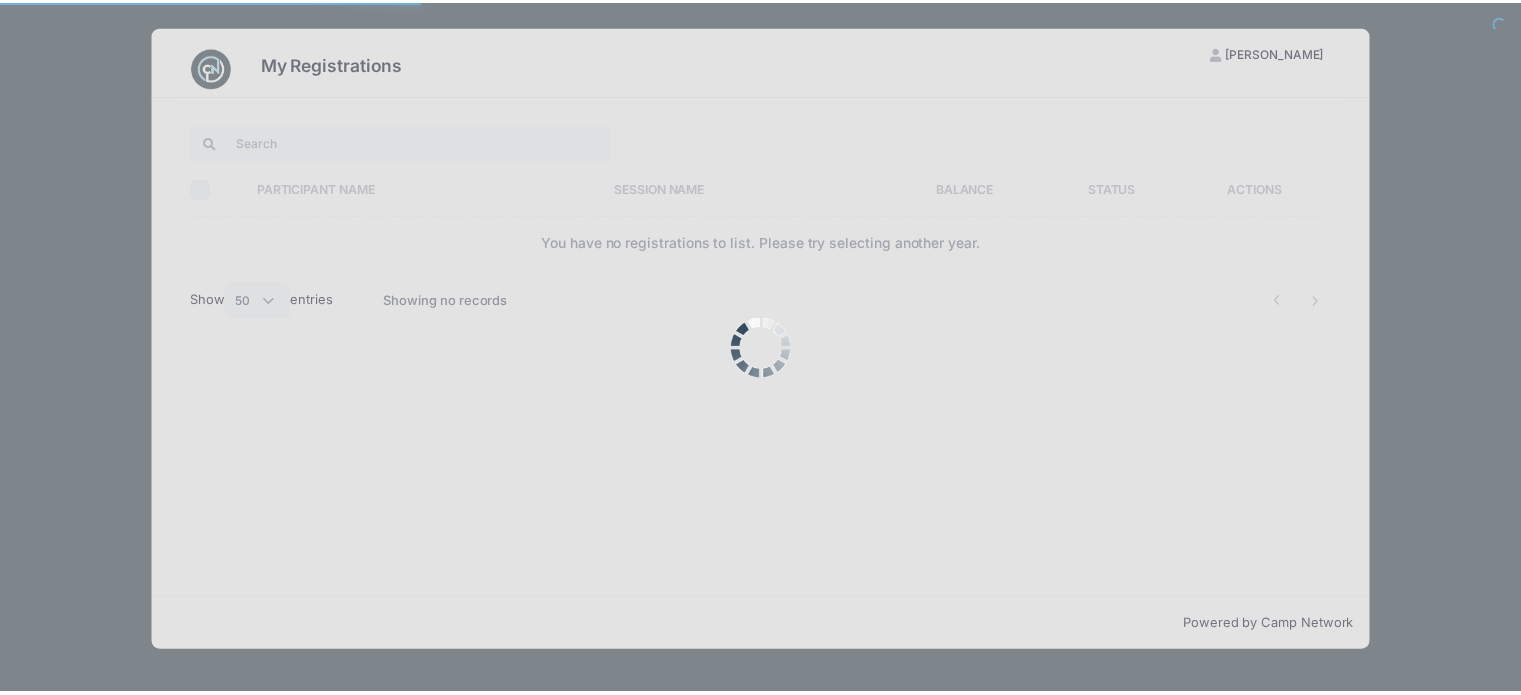 scroll, scrollTop: 0, scrollLeft: 0, axis: both 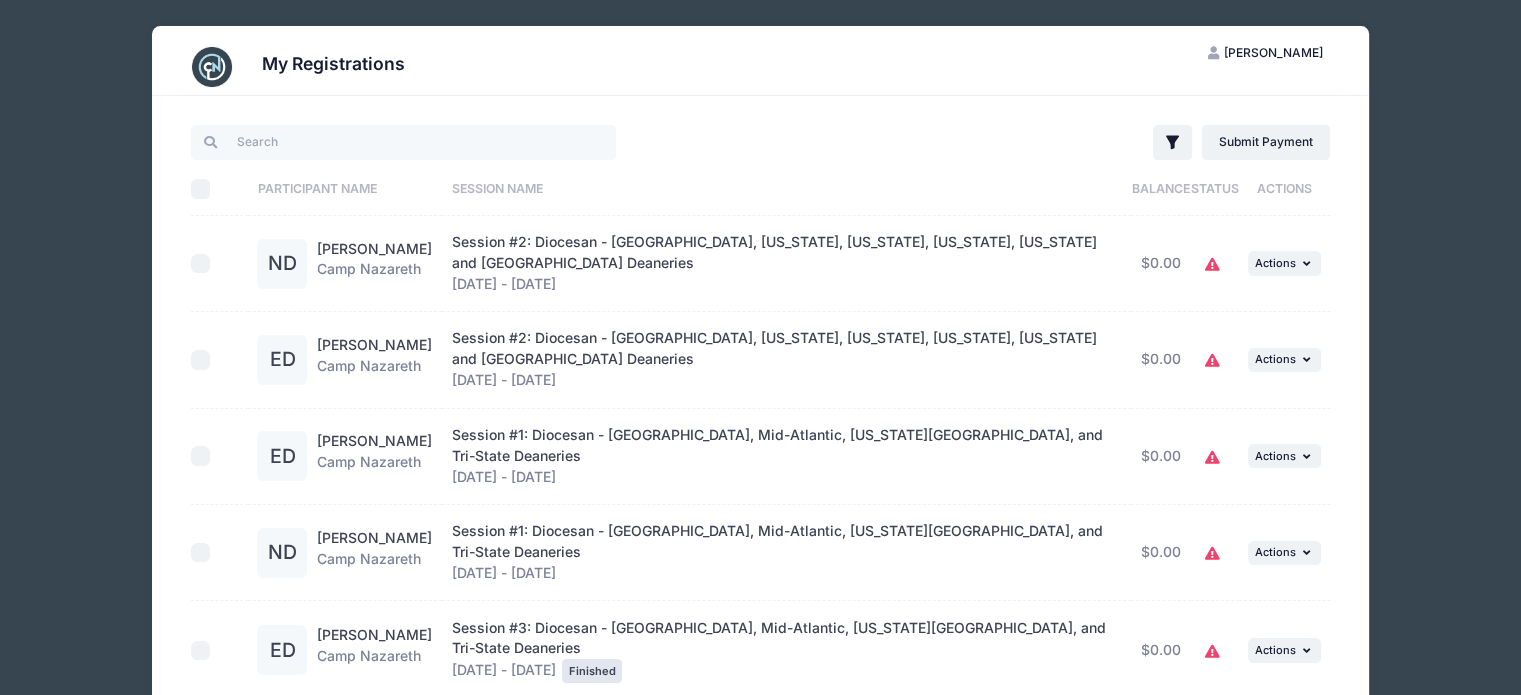 click on "[PERSON_NAME]" at bounding box center (374, 537) 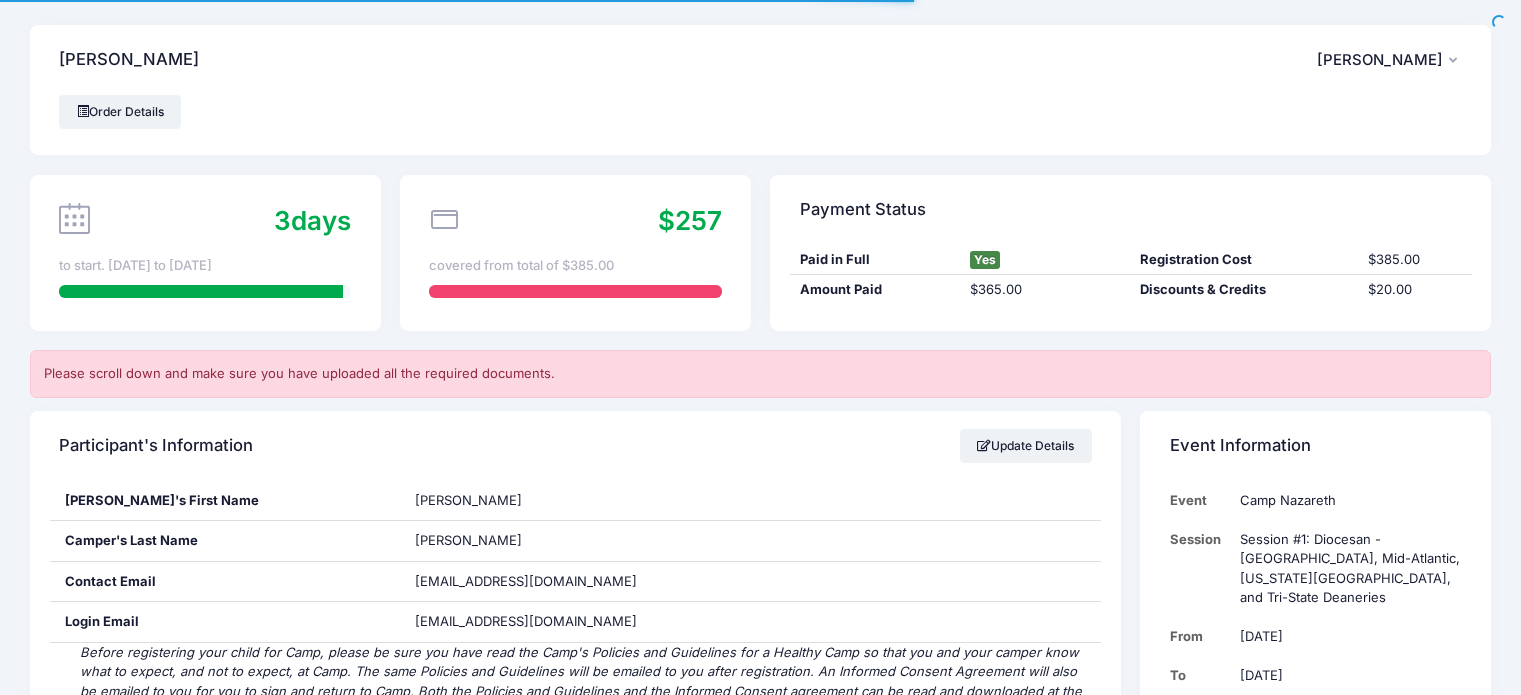 scroll, scrollTop: 0, scrollLeft: 0, axis: both 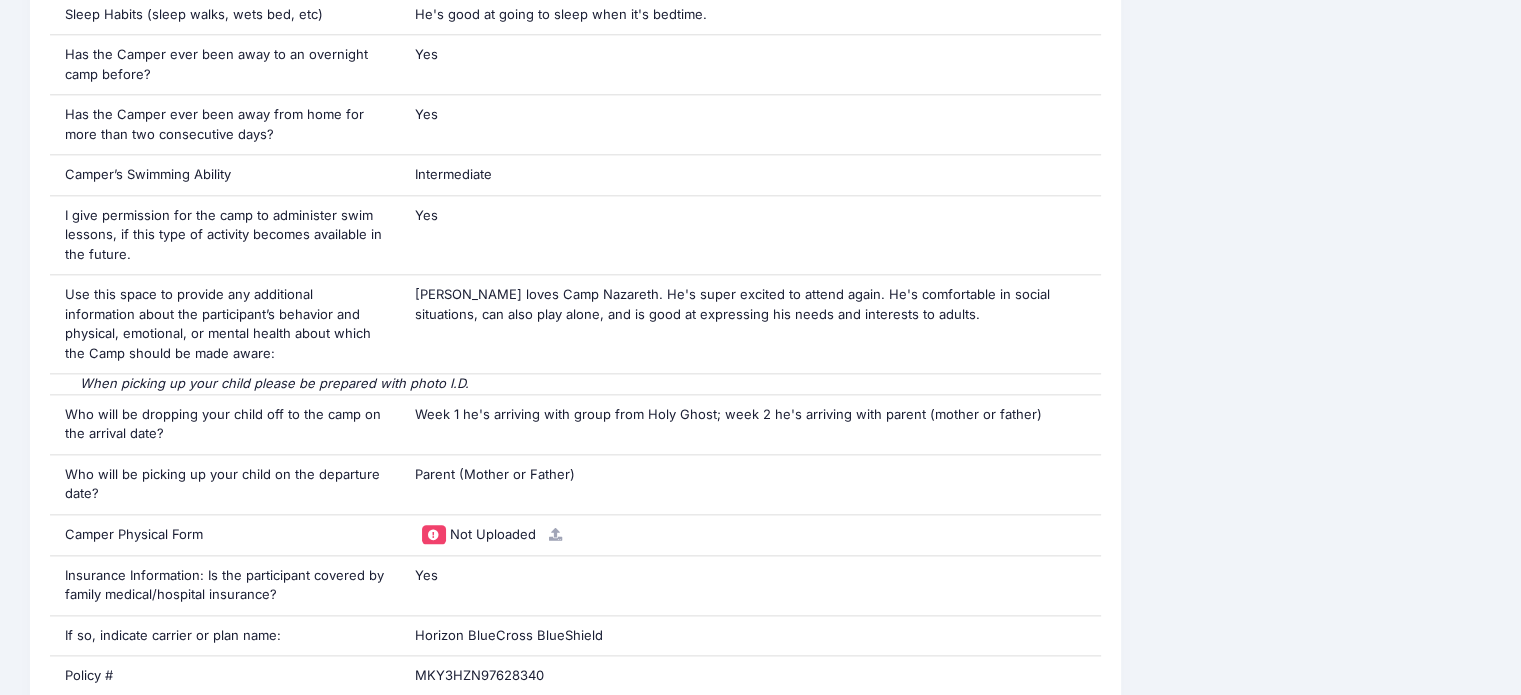 click at bounding box center (555, 534) 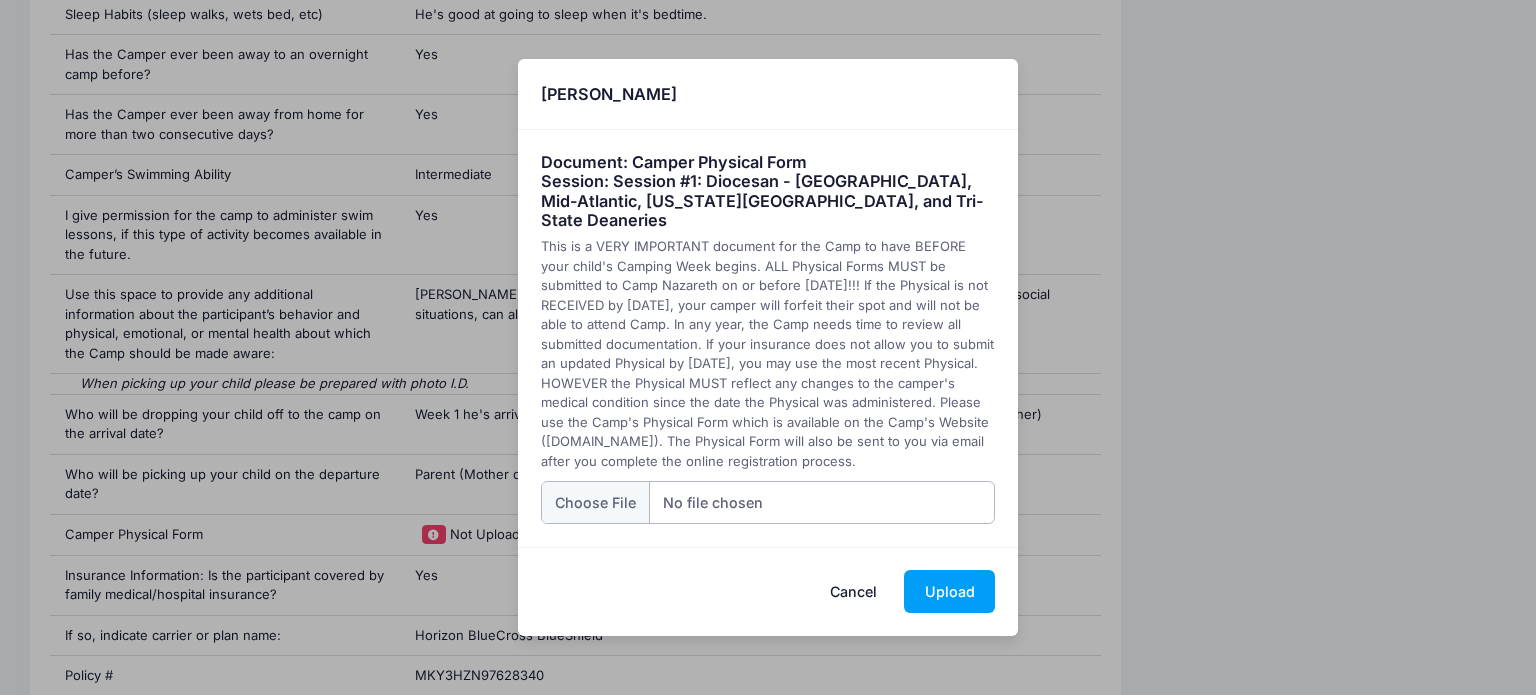 click at bounding box center (768, 502) 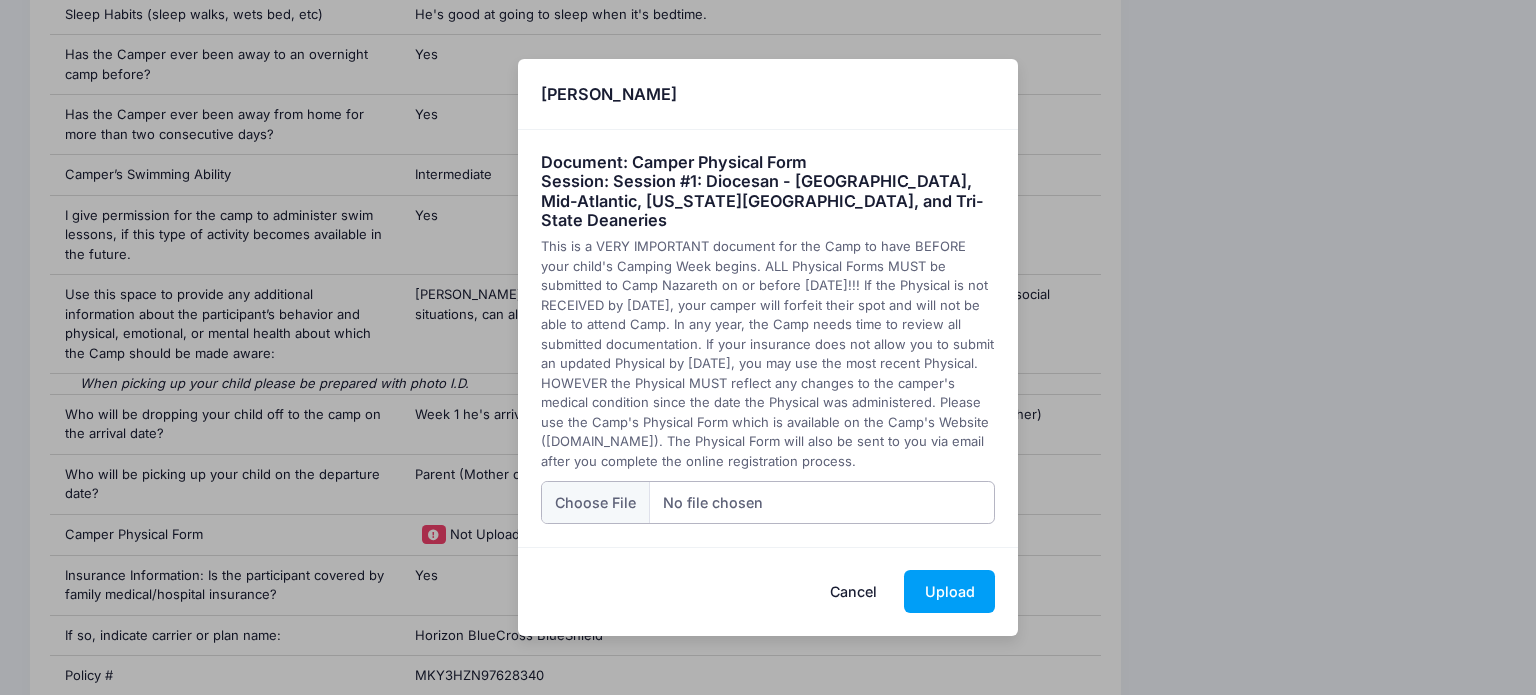 type on "C:\fakepath\Dutko Medical Forms (Nick and Emily).pdf" 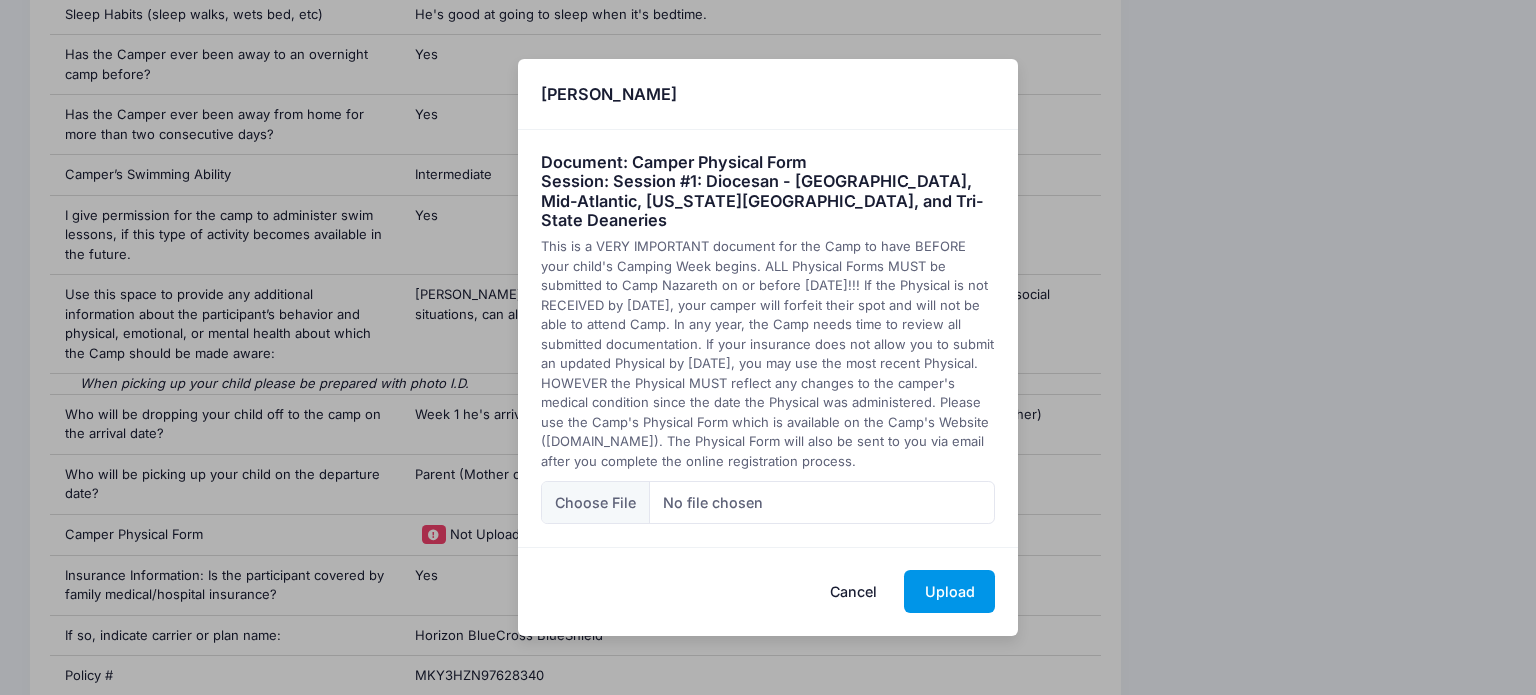 click on "Upload" at bounding box center [949, 591] 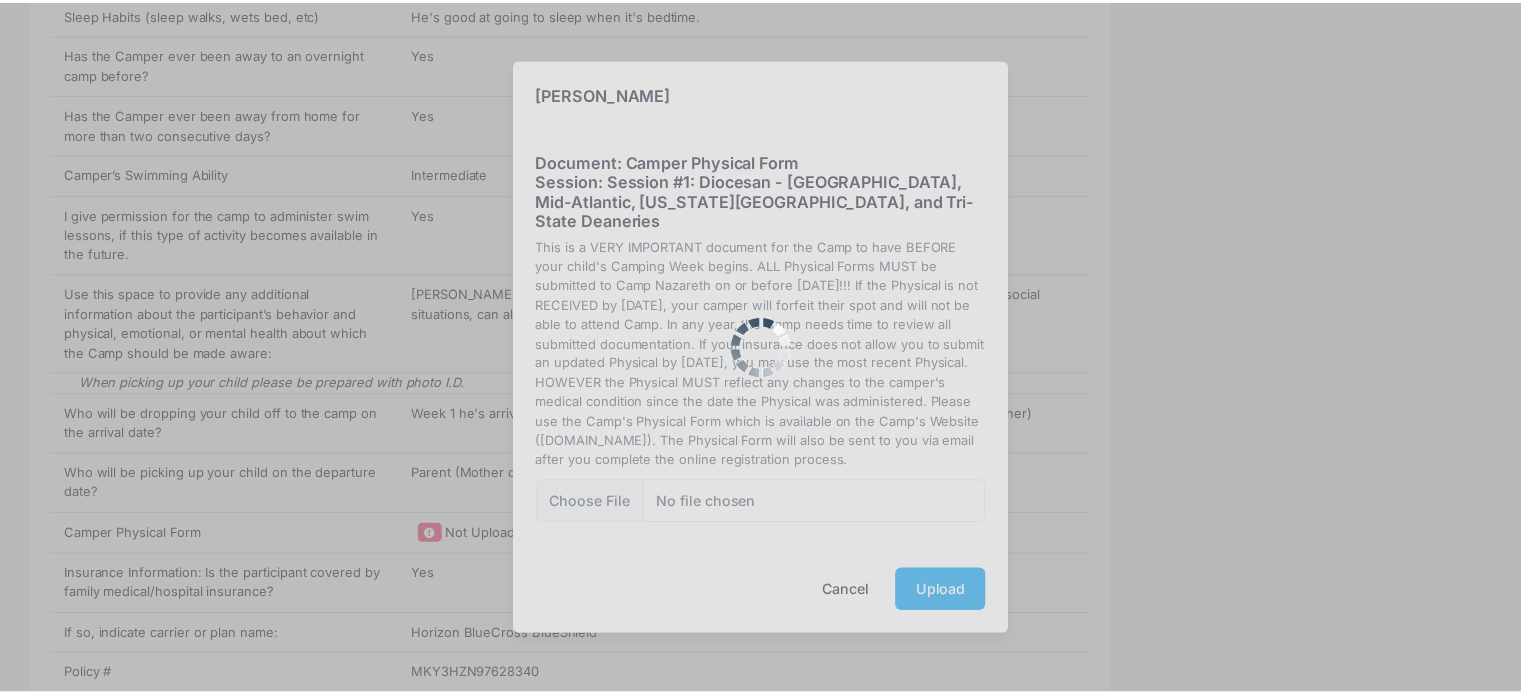 scroll, scrollTop: 0, scrollLeft: 0, axis: both 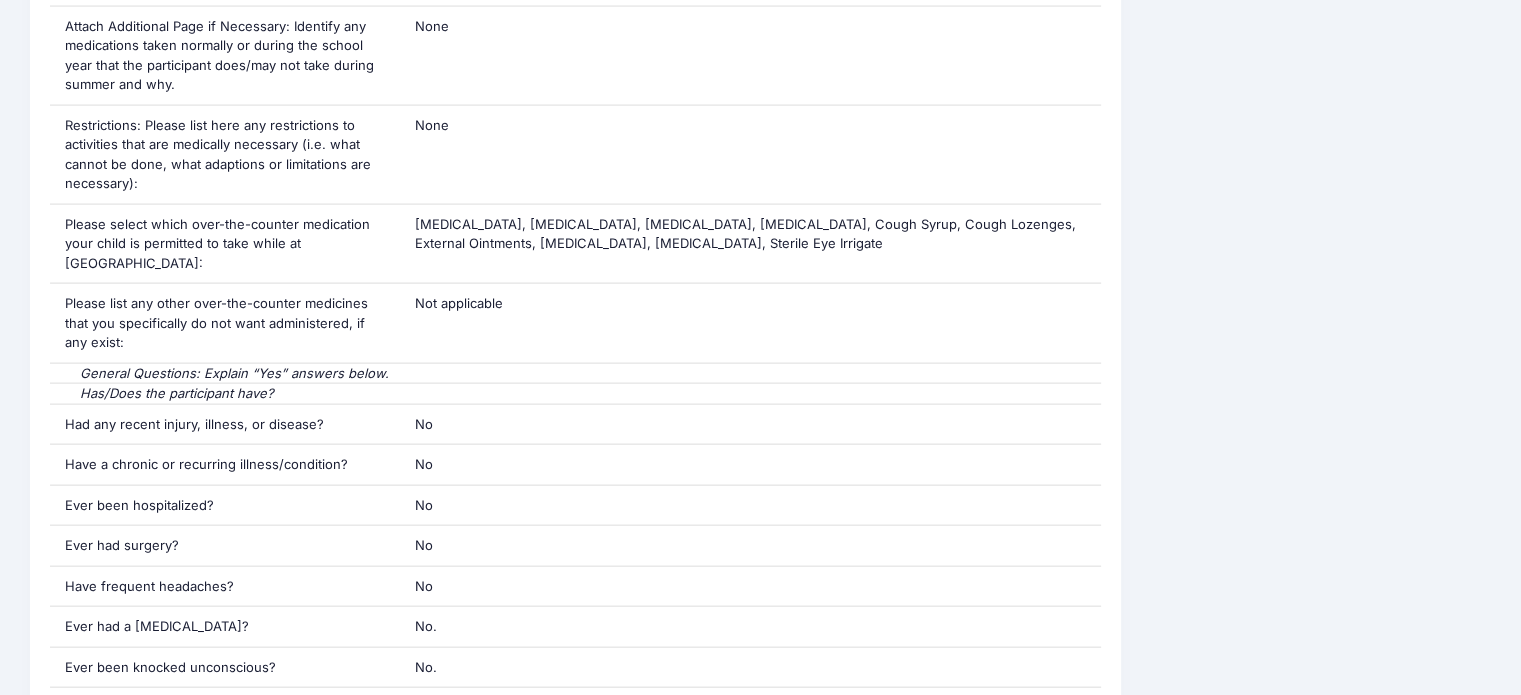 click on "Event Information
Event
Camp Nazareth
Session
Session #1: Diocesan - Pittsburgh, Mid-Atlantic, Washington D.C., and Tri-State Deaneries
From
Jul 20th
To
Jul 26th
This session has documents for you to download. You can download them from  here" at bounding box center [1316, 84] 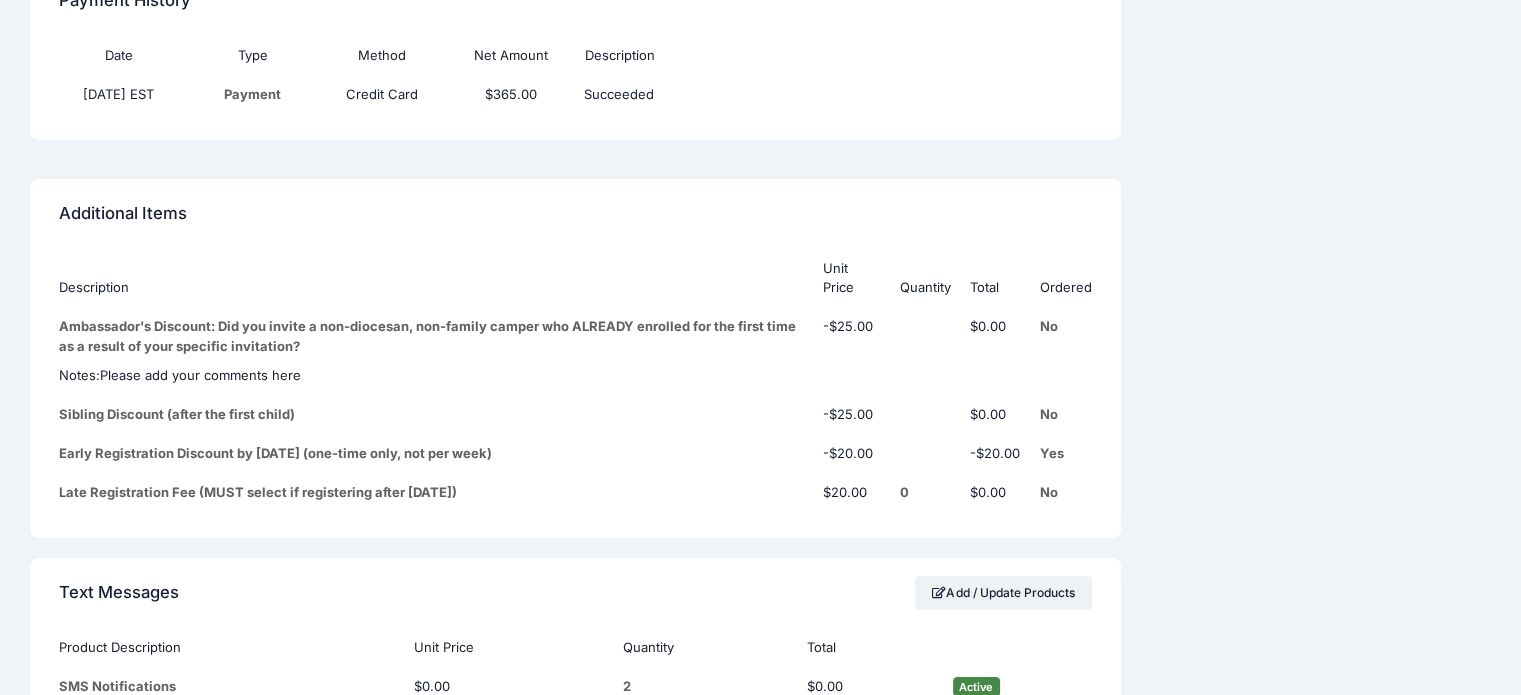 scroll, scrollTop: 7689, scrollLeft: 0, axis: vertical 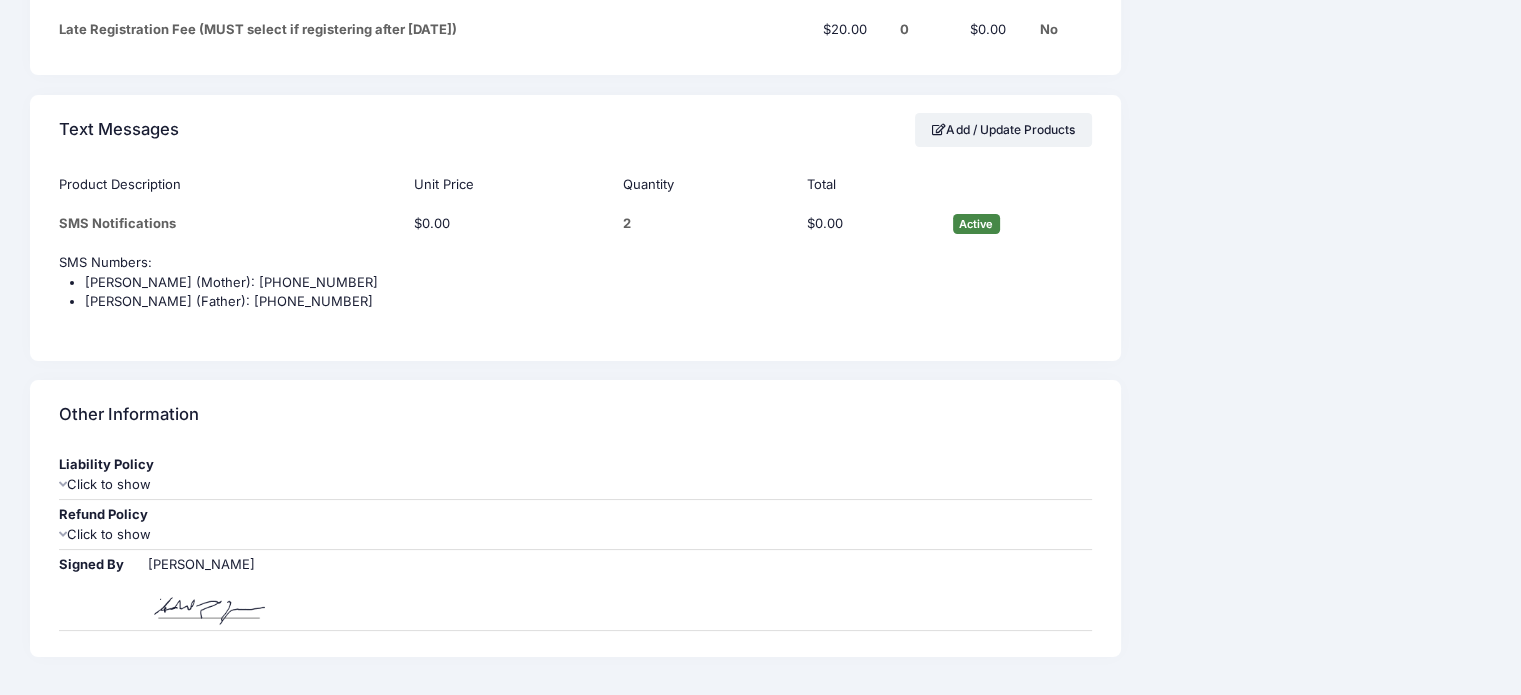 click on "Event Information
Event
Camp Nazareth
Session
Session #1: Diocesan - Pittsburgh, Mid-Atlantic, Washington D.C., and Tri-State Deaneries
From
Jul 20th
To
Jul 26th
This session has documents for you to download. You can download them from  here" at bounding box center [1316, -3303] 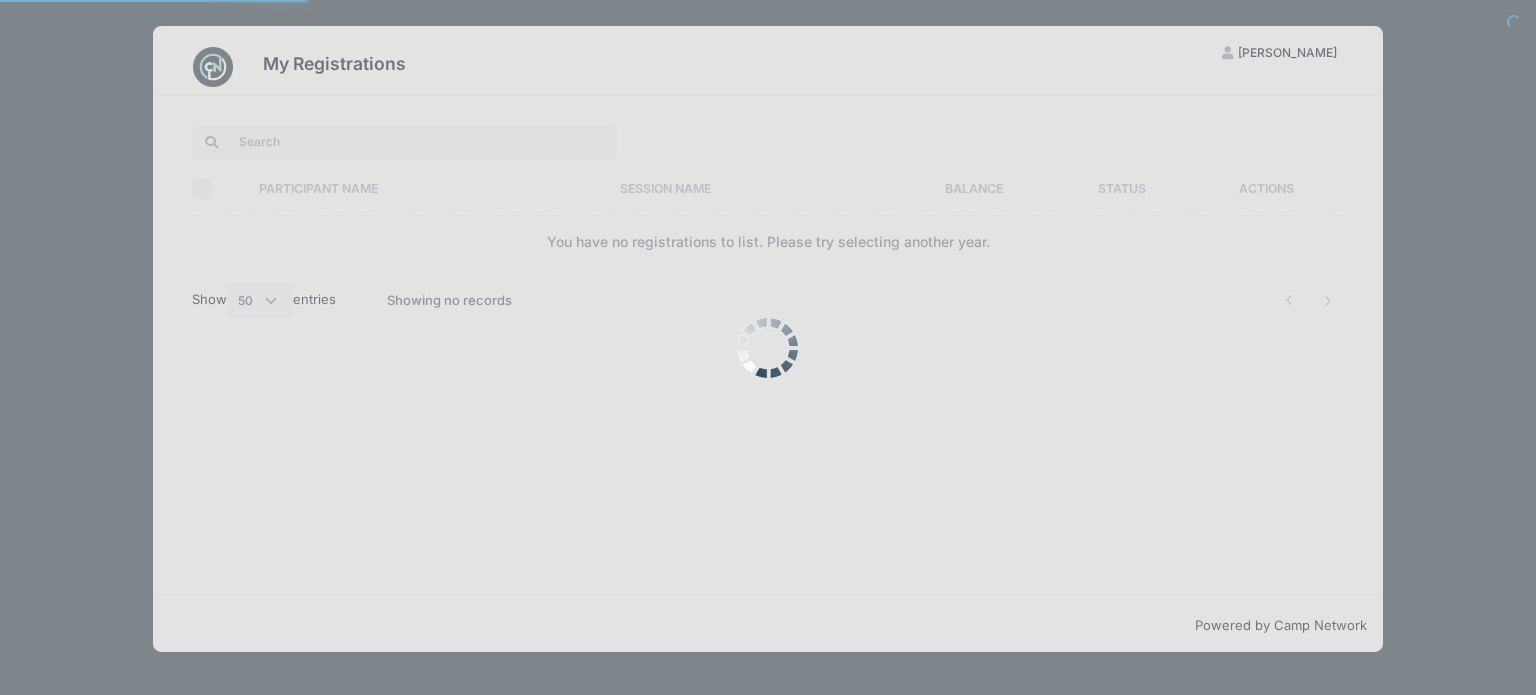 select on "50" 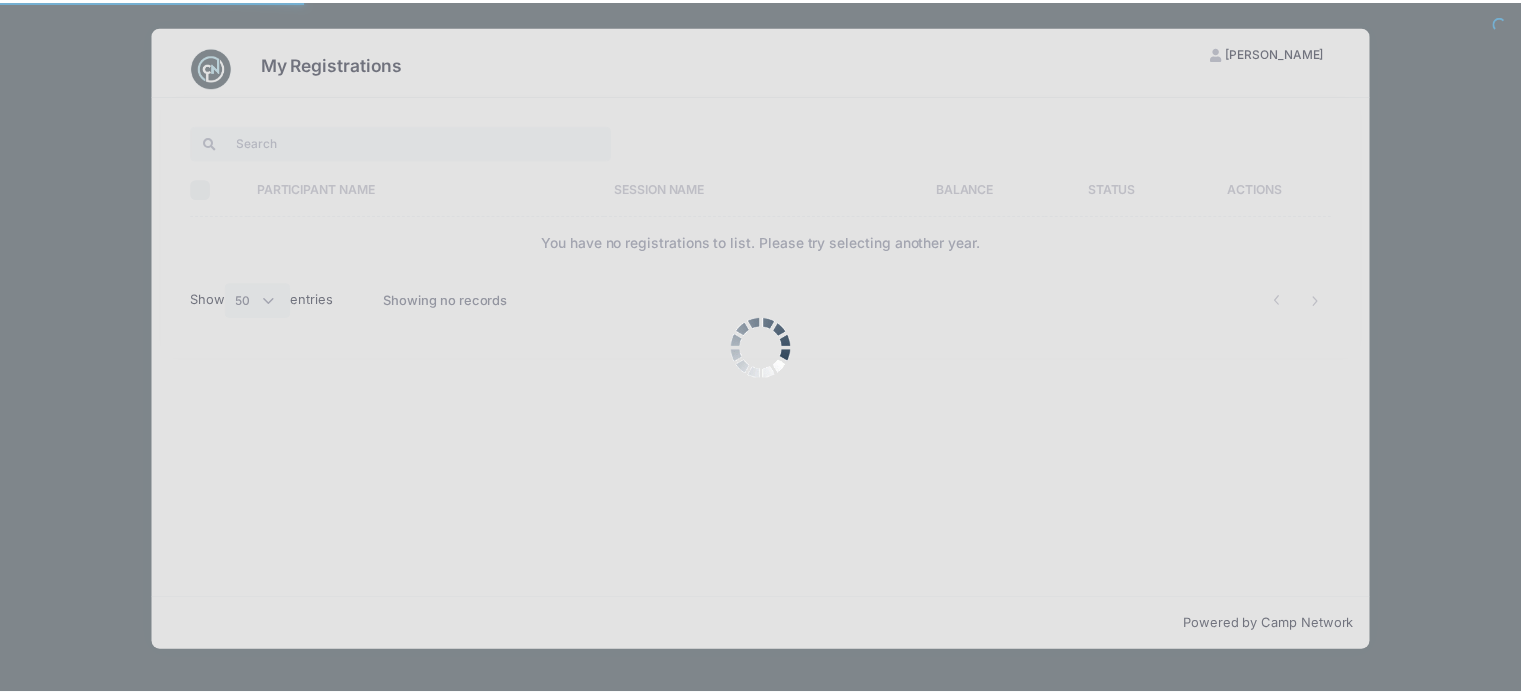 scroll, scrollTop: 0, scrollLeft: 0, axis: both 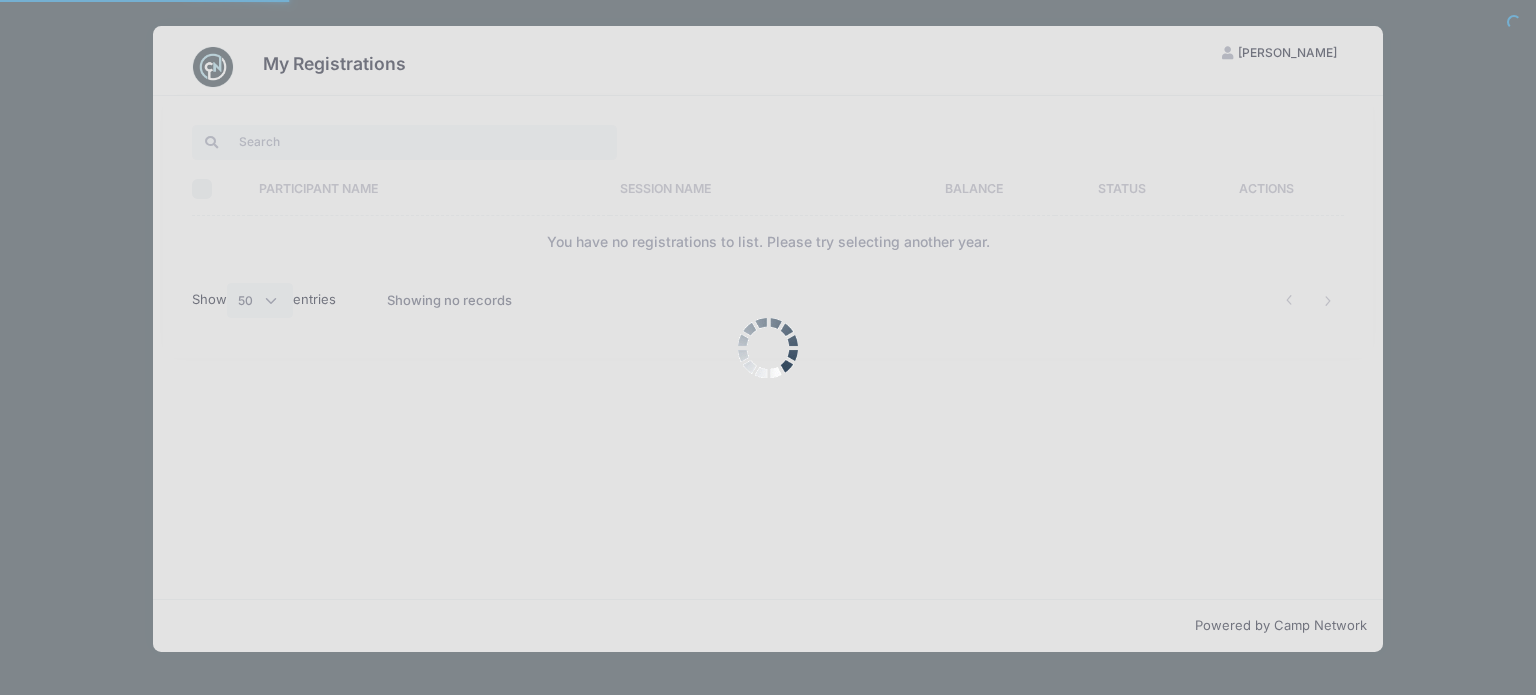 select on "50" 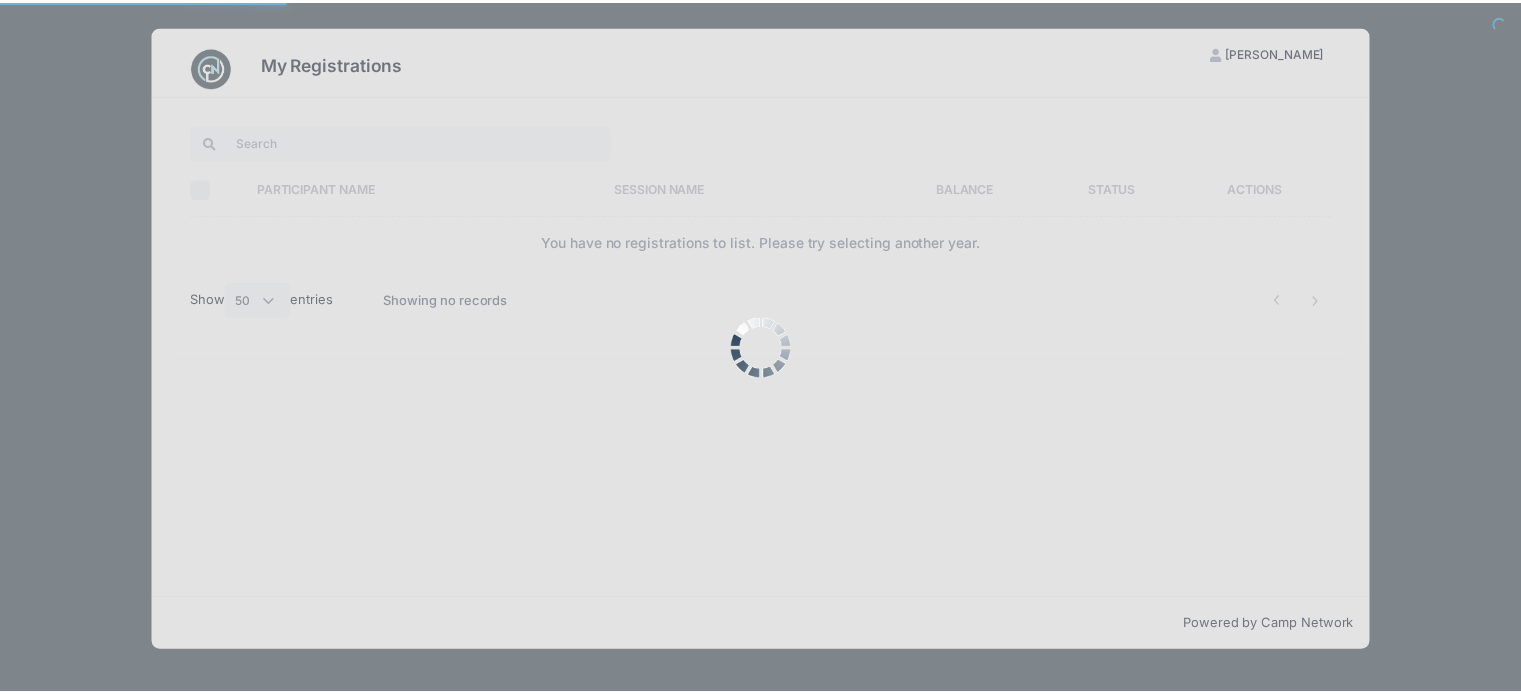 scroll, scrollTop: 0, scrollLeft: 0, axis: both 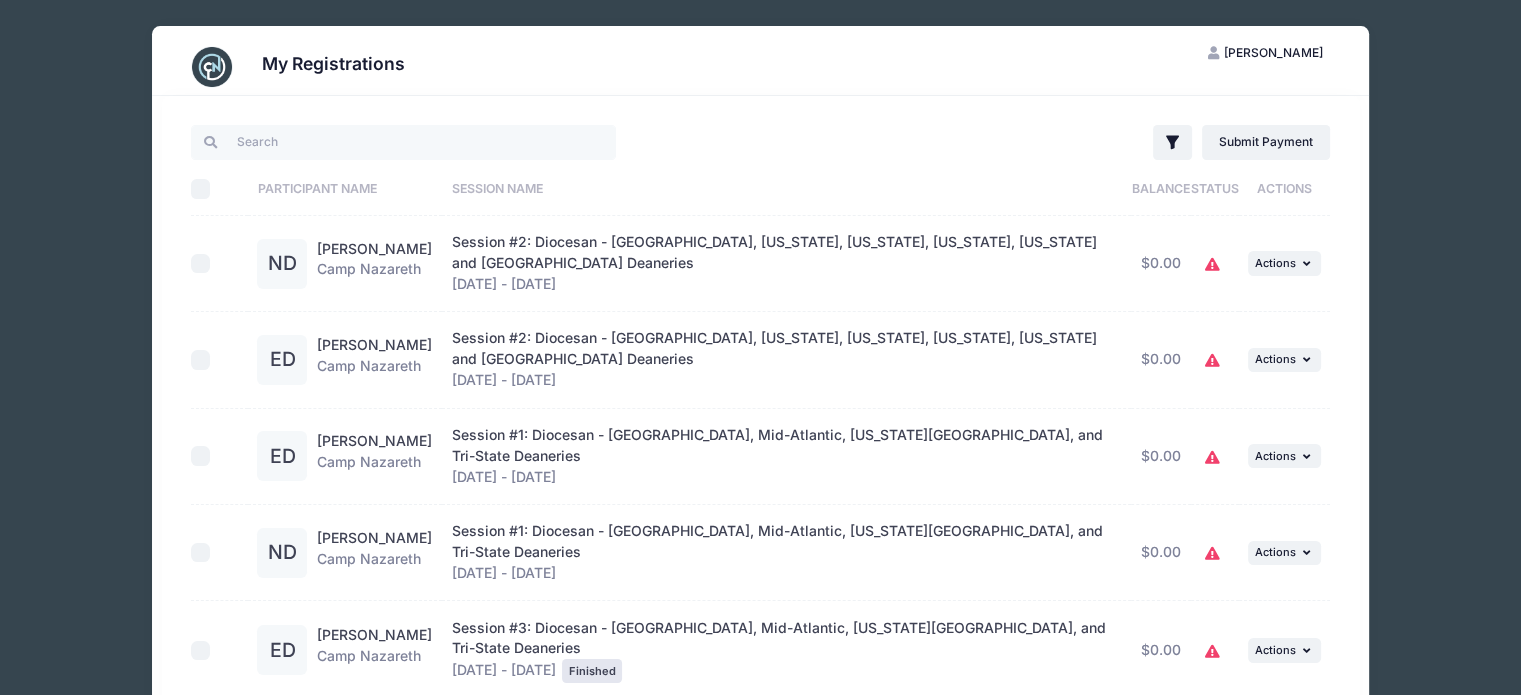 click 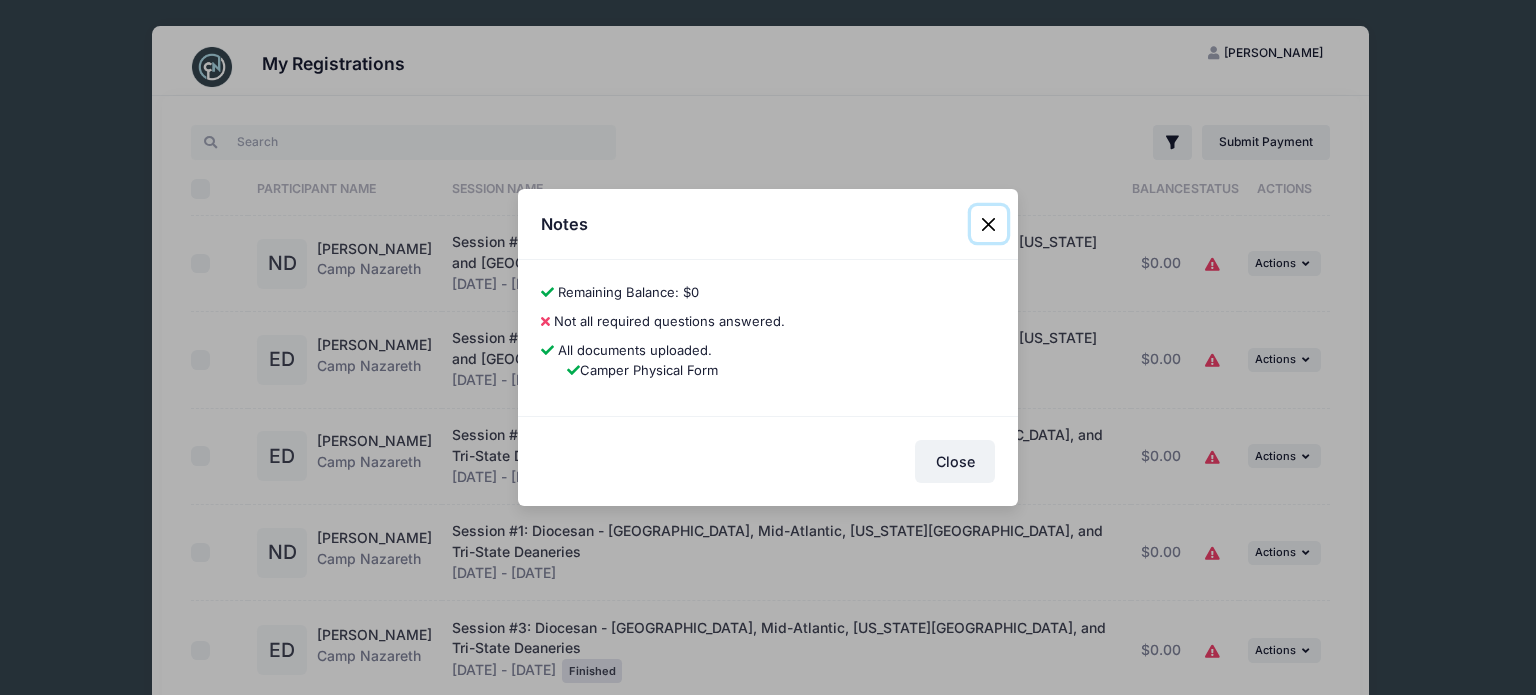 click at bounding box center (989, 224) 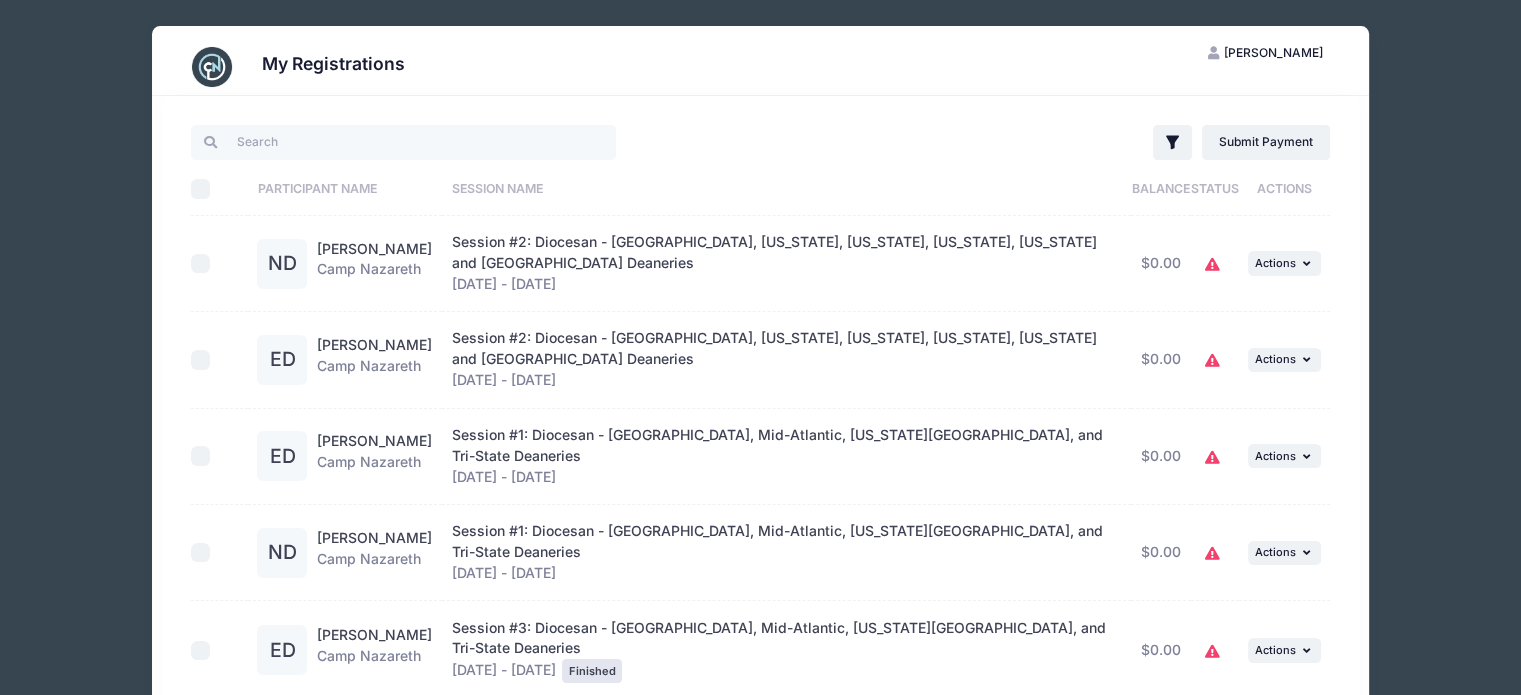 click on "Nicholas Dutko" at bounding box center [374, 248] 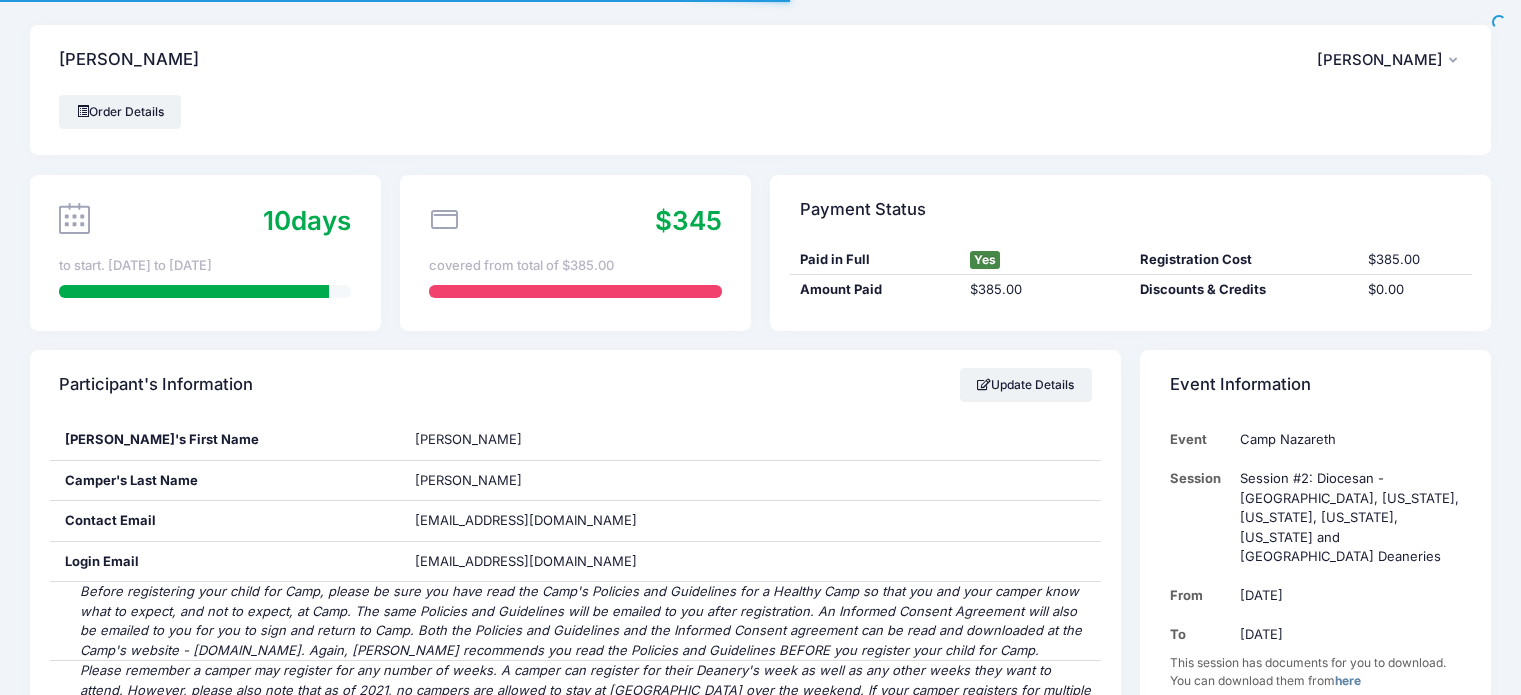 scroll, scrollTop: 0, scrollLeft: 0, axis: both 